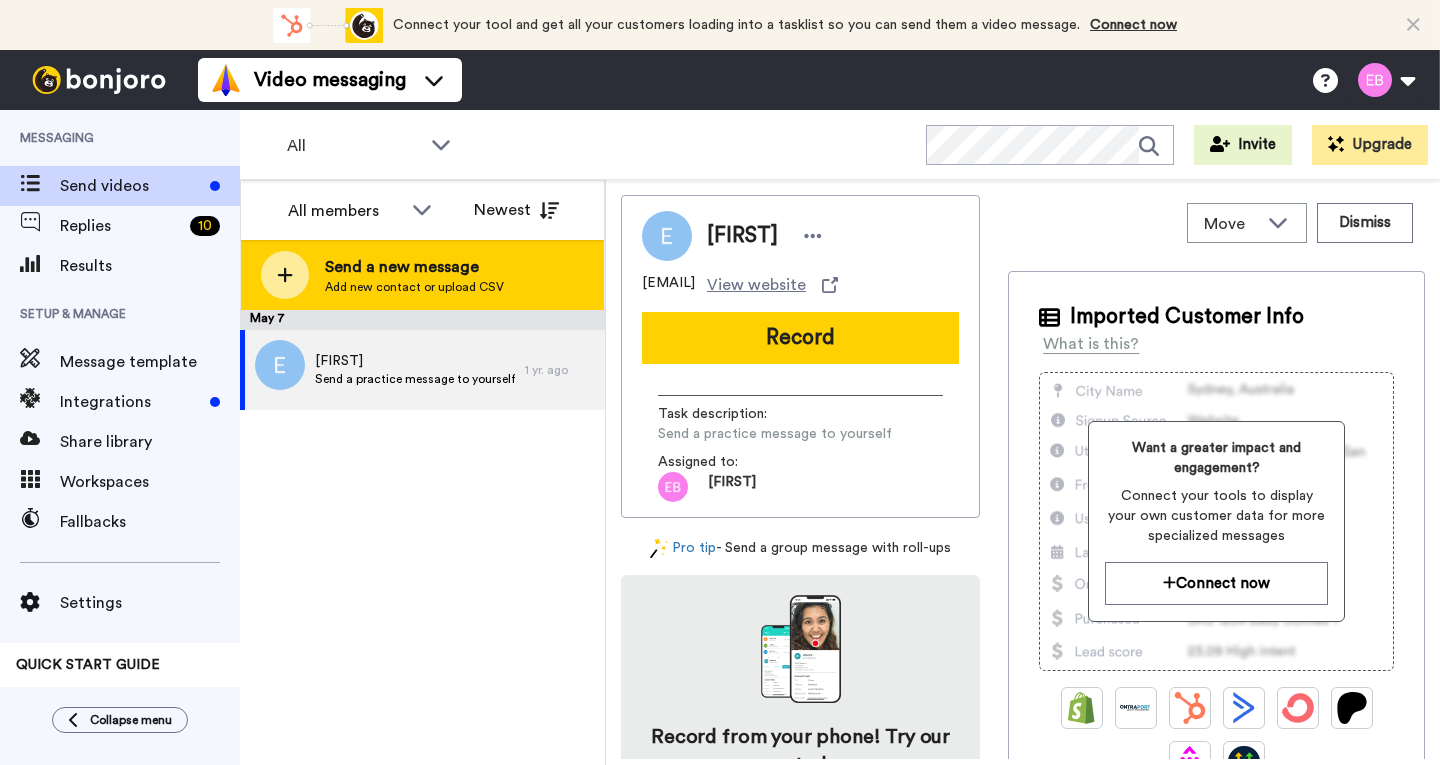 scroll, scrollTop: 0, scrollLeft: 0, axis: both 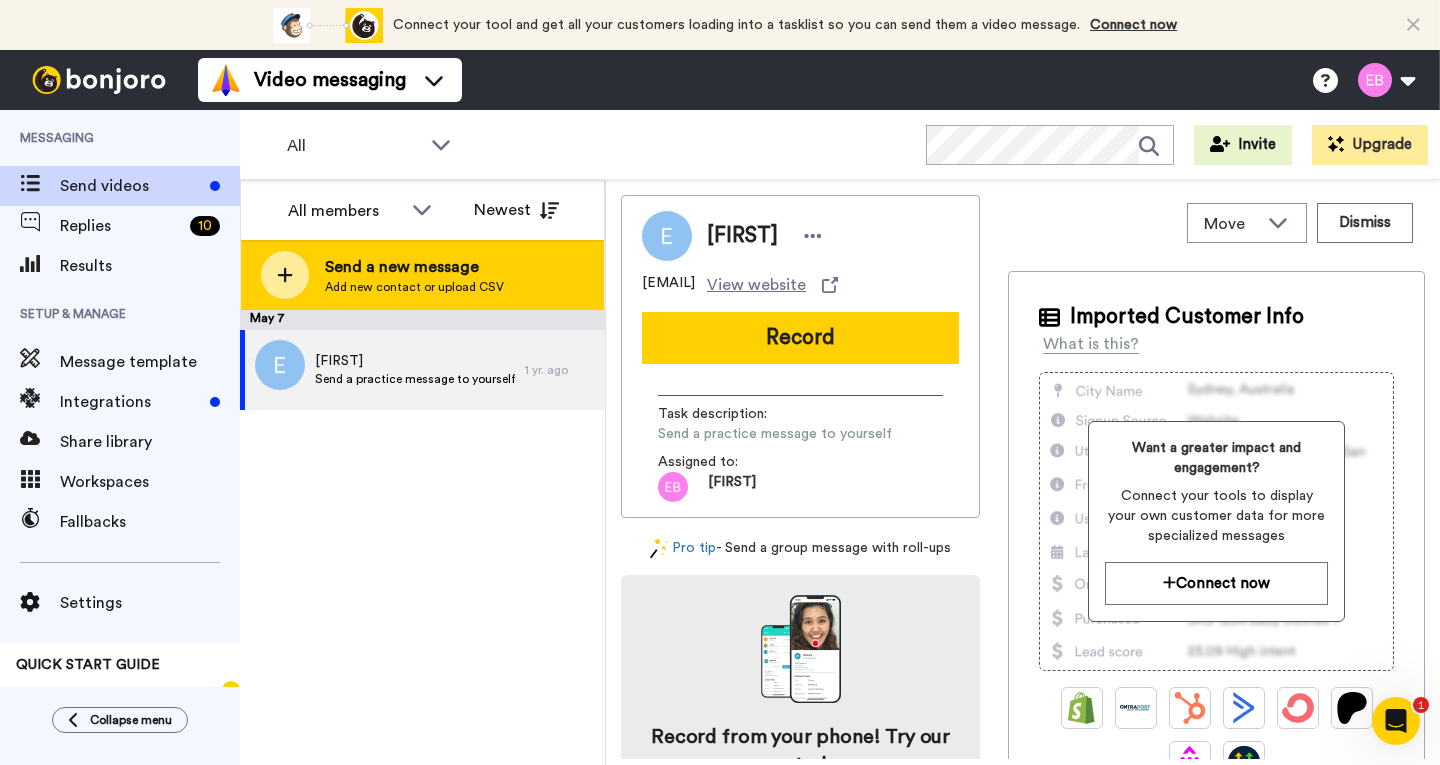 click 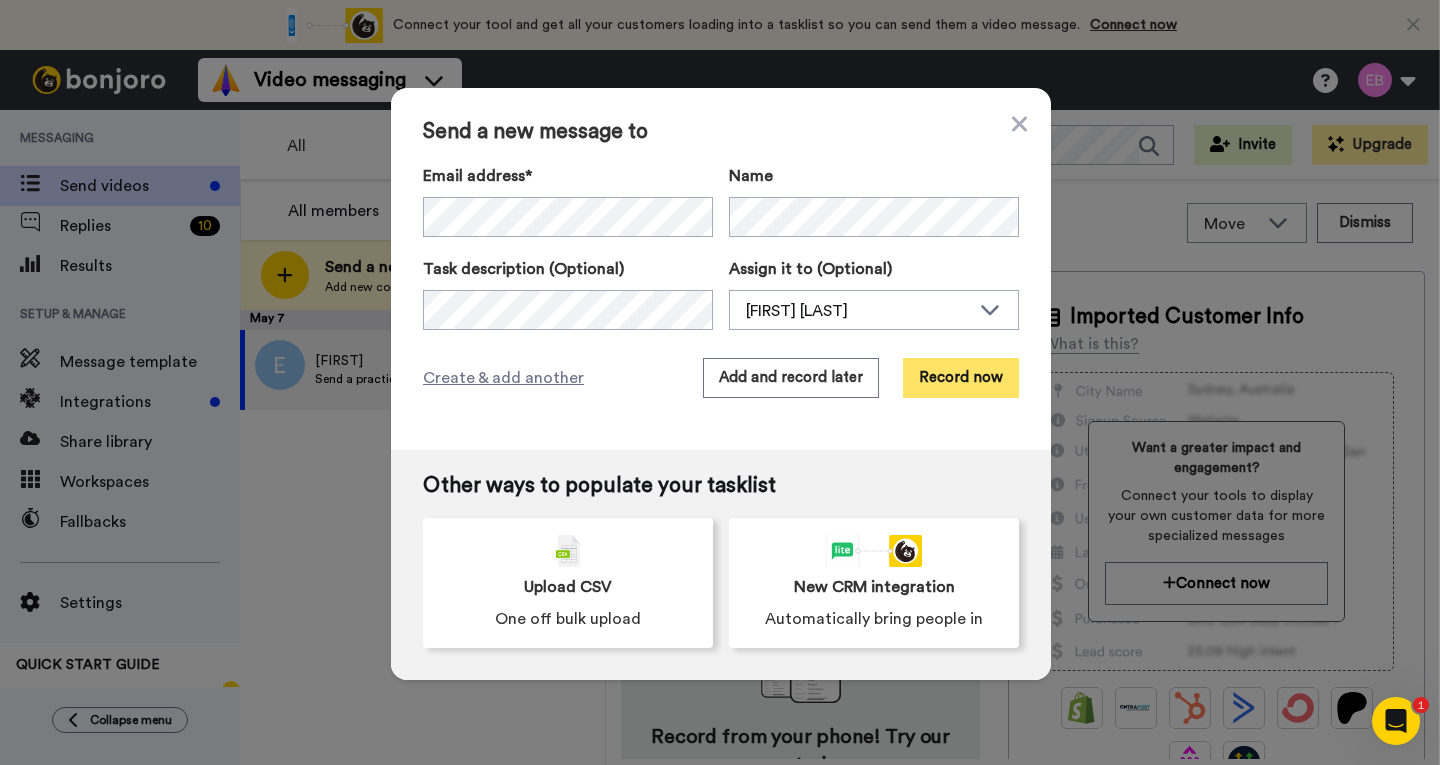 click on "Record now" at bounding box center [961, 378] 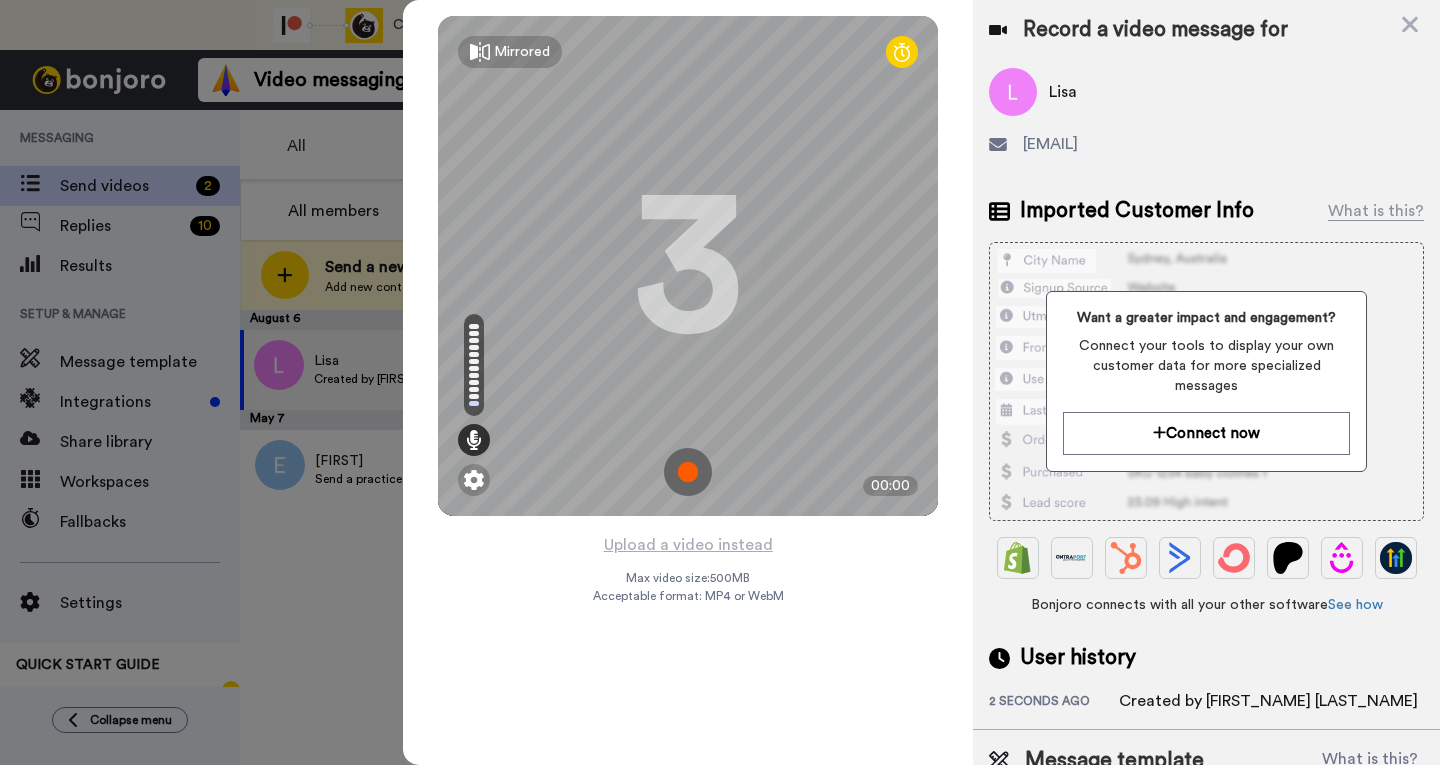 click at bounding box center (688, 472) 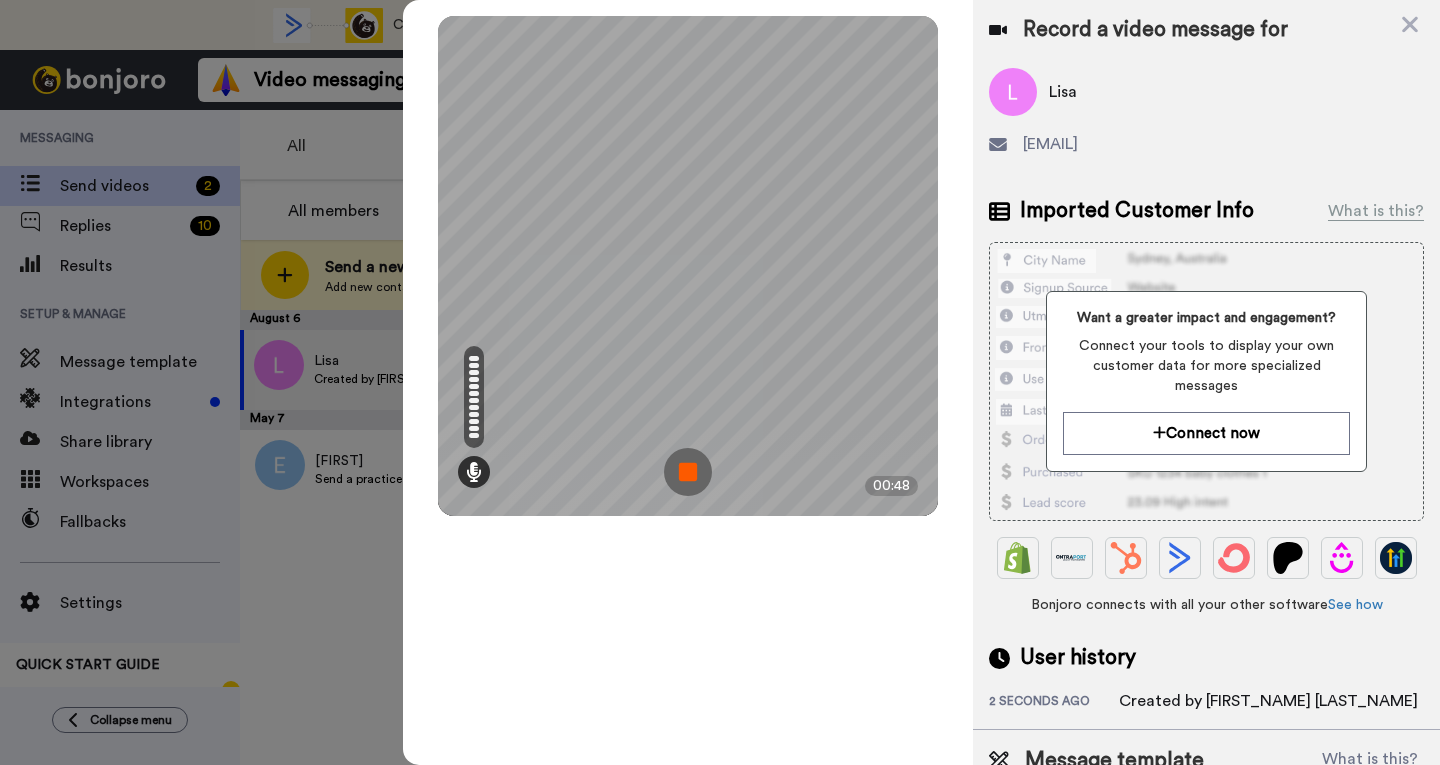 click at bounding box center [688, 472] 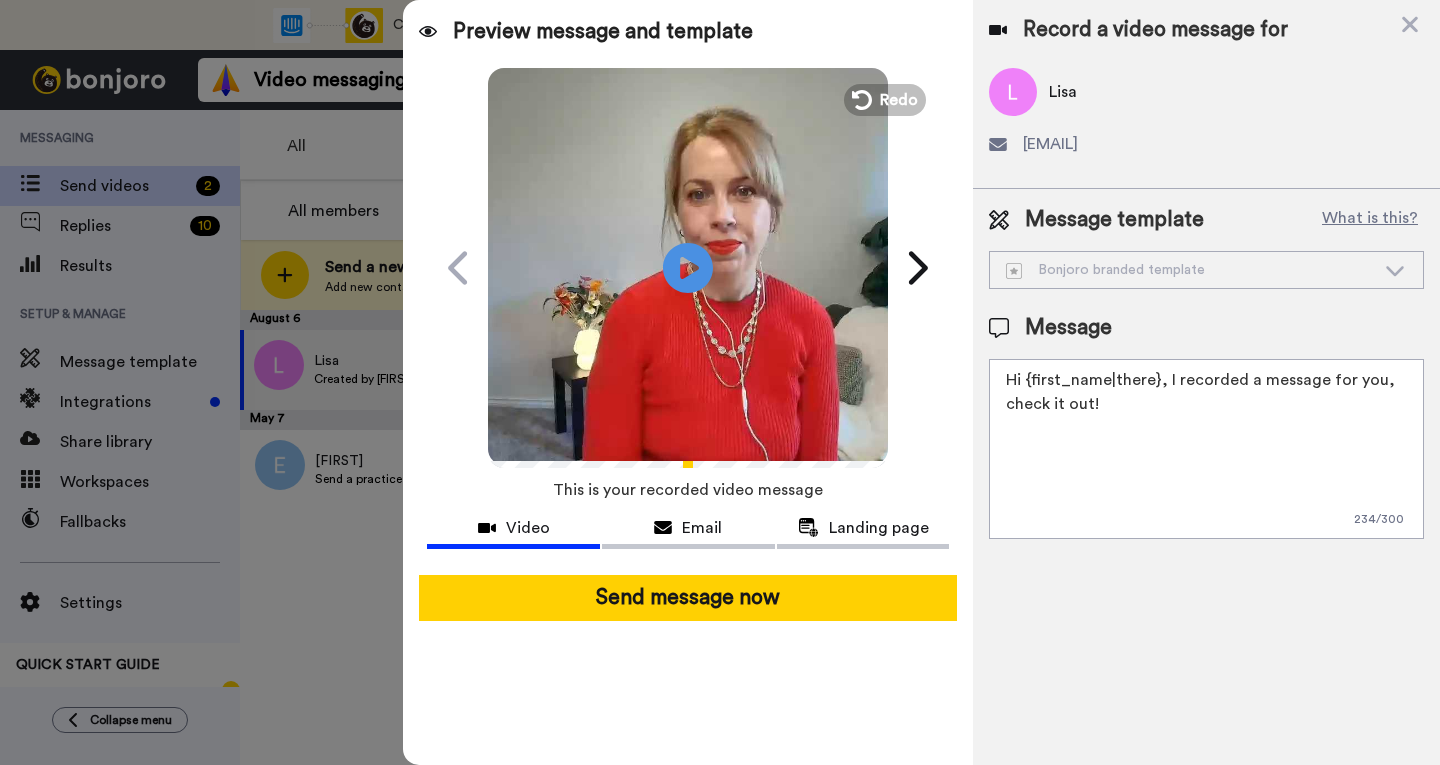 click on "Hi {first_name|there}, I recorded a message for you, check it out!" at bounding box center [1206, 449] 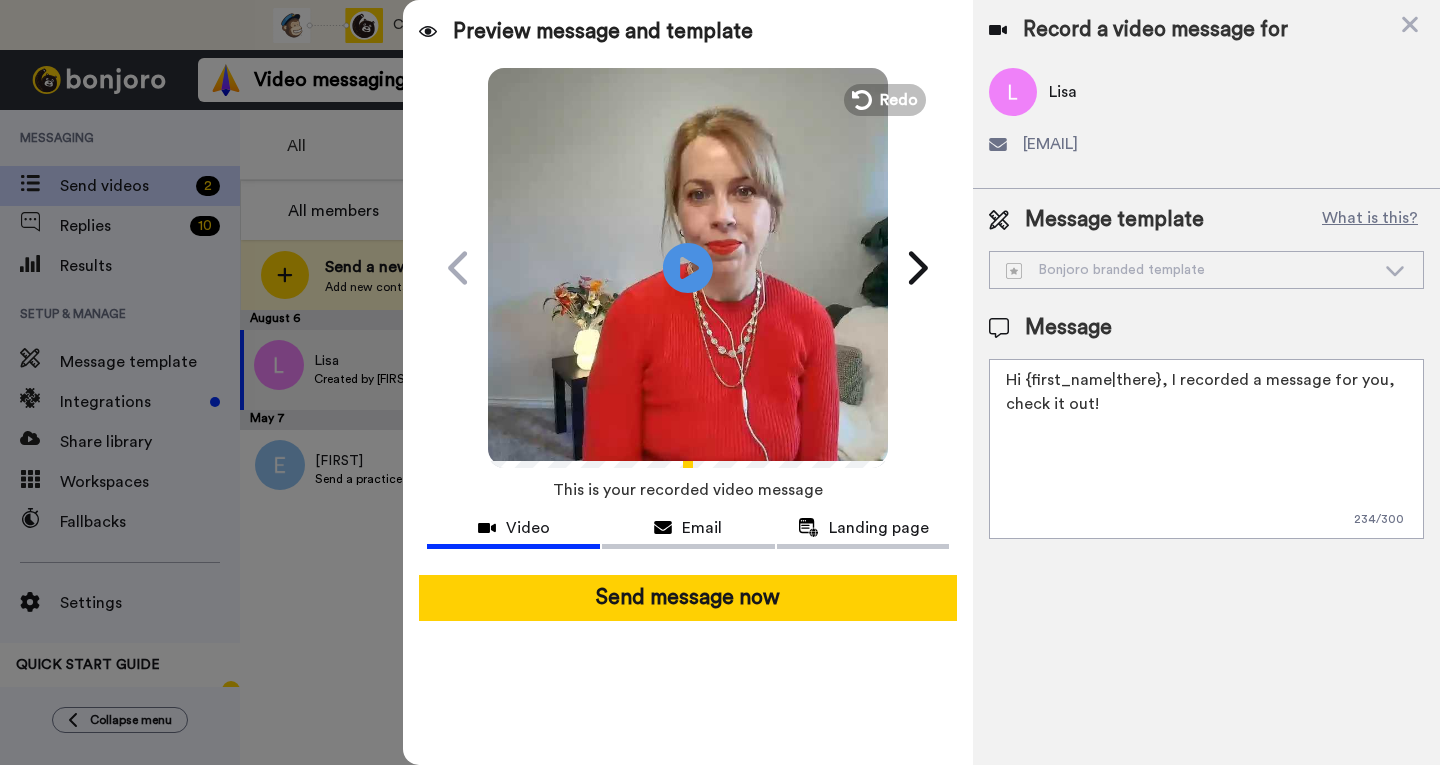 click on "Hi {first_name|there}, I recorded a message for you, check it out!" at bounding box center (1206, 449) 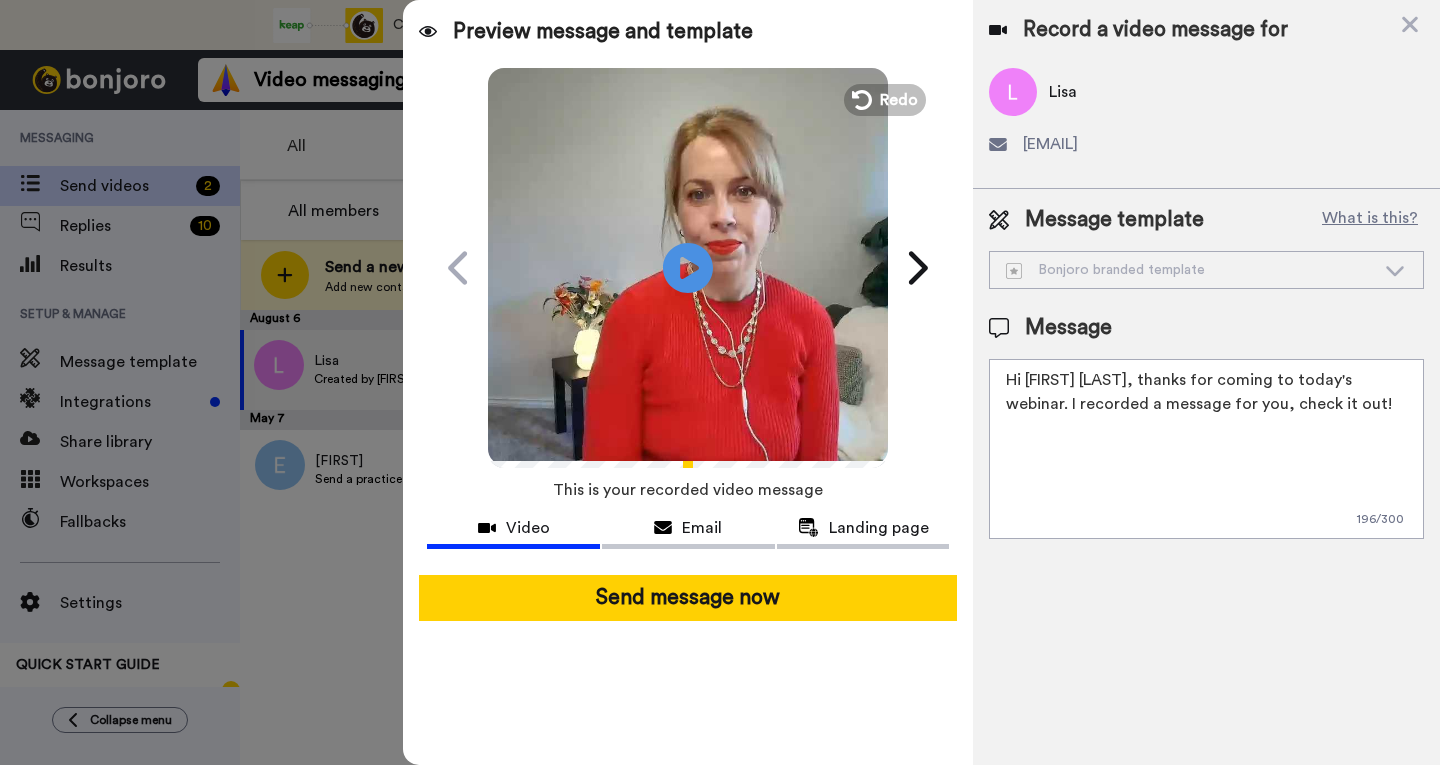 drag, startPoint x: 1309, startPoint y: 420, endPoint x: 1277, endPoint y: 421, distance: 32.01562 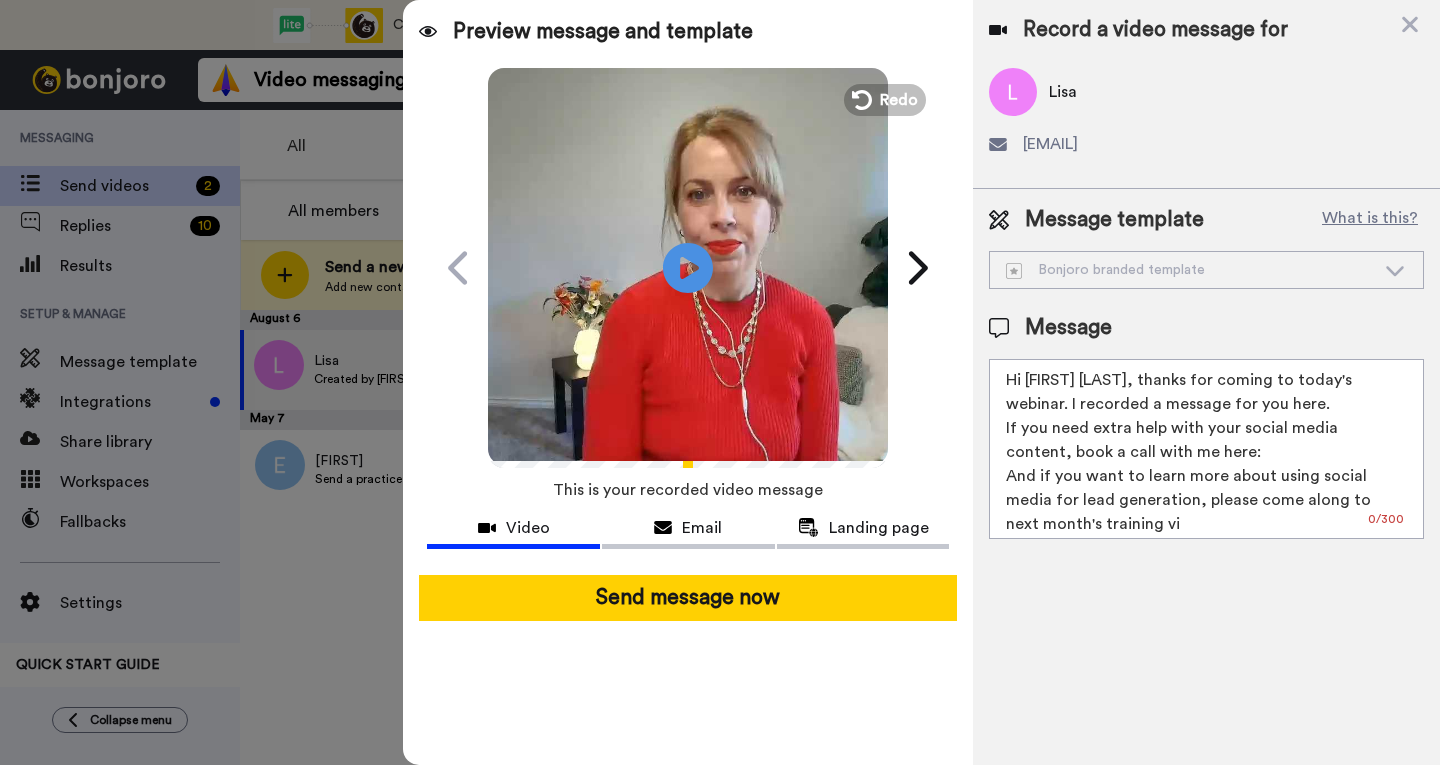drag, startPoint x: 1054, startPoint y: 473, endPoint x: 1201, endPoint y: 521, distance: 154.63829 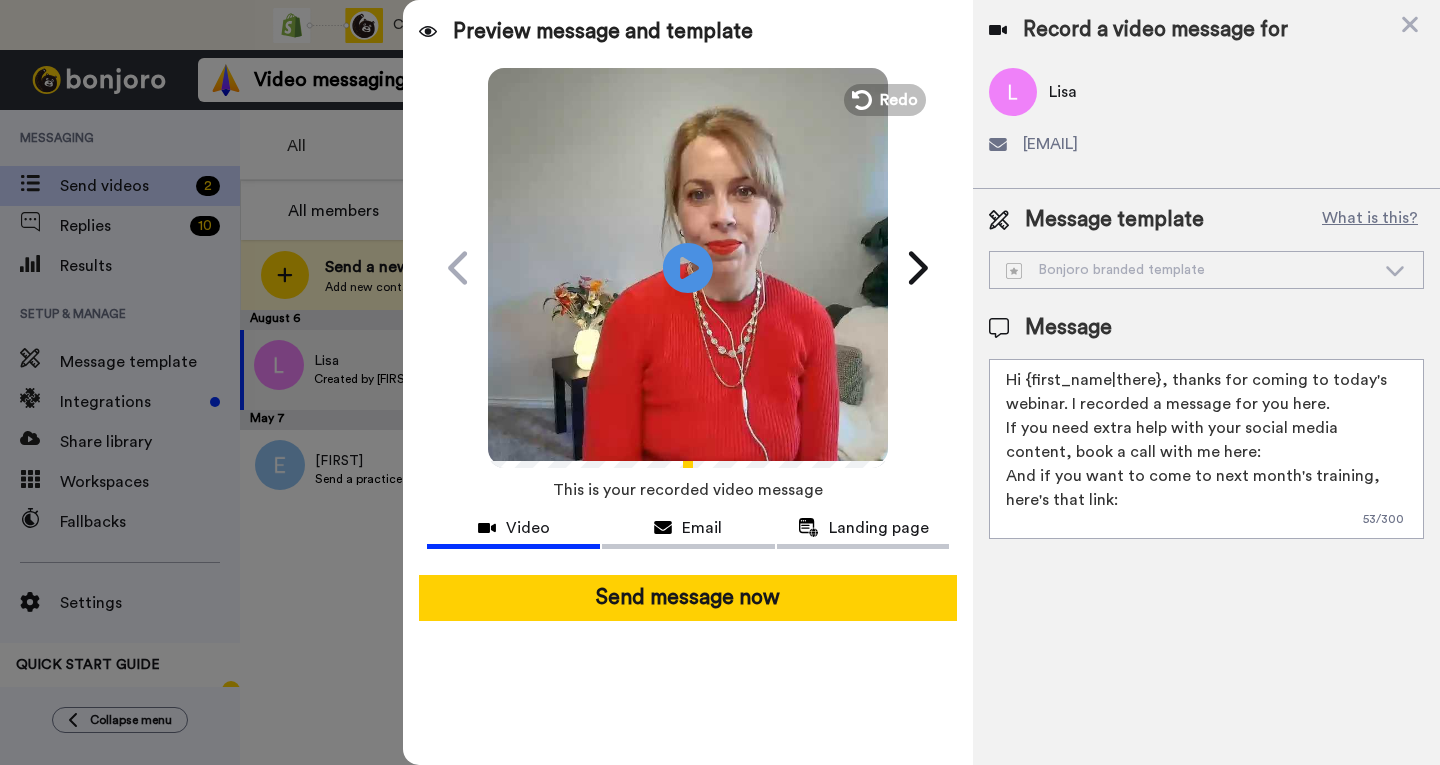paste on "https://contentcollab.com.au/masterclass" 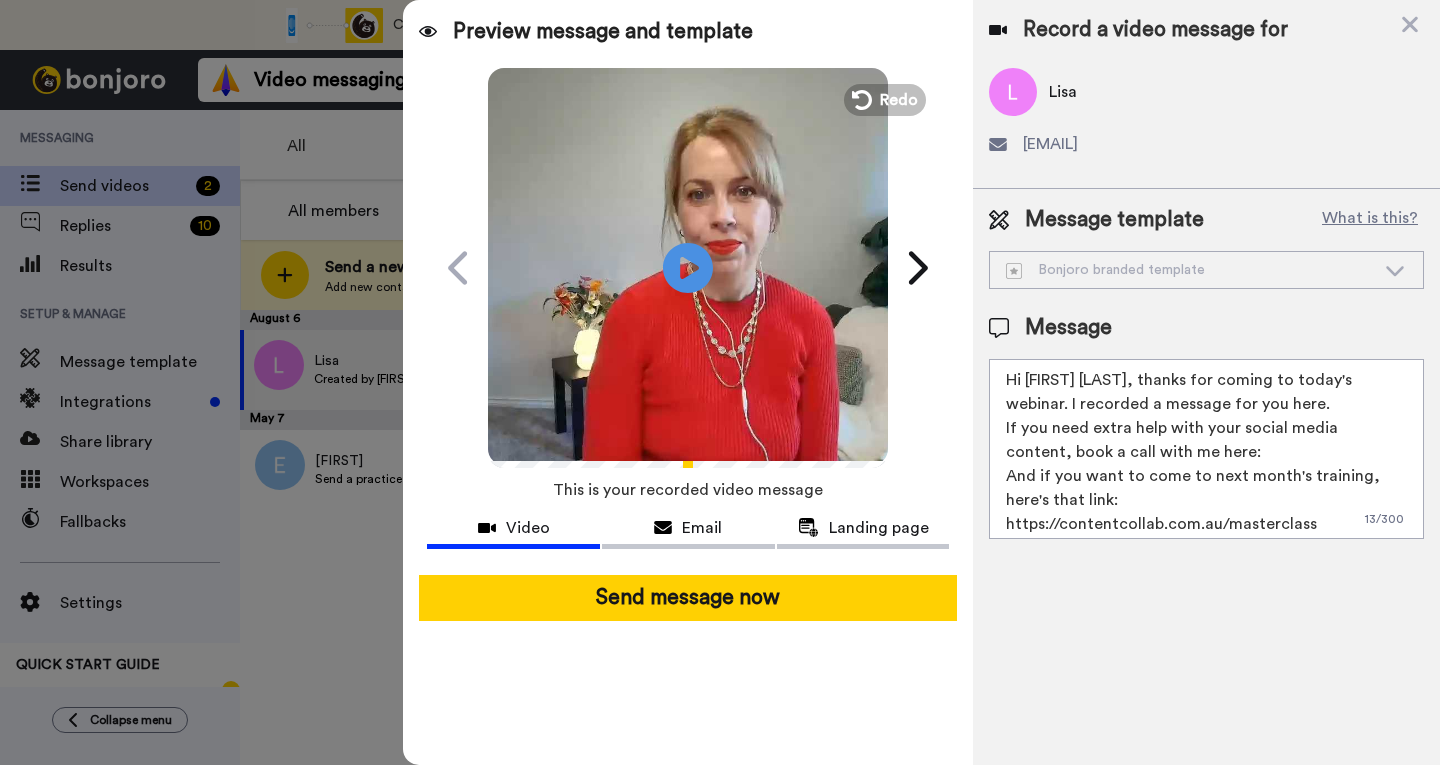click on "Hi {first_name|there}, thanks for coming to today's webinar. I recorded a message for you here.
If you need extra help with your social media content, book a call with me here:
And if you want to come to next month's training, here's that link: https://contentcollab.com.au/masterclass" at bounding box center [1206, 449] 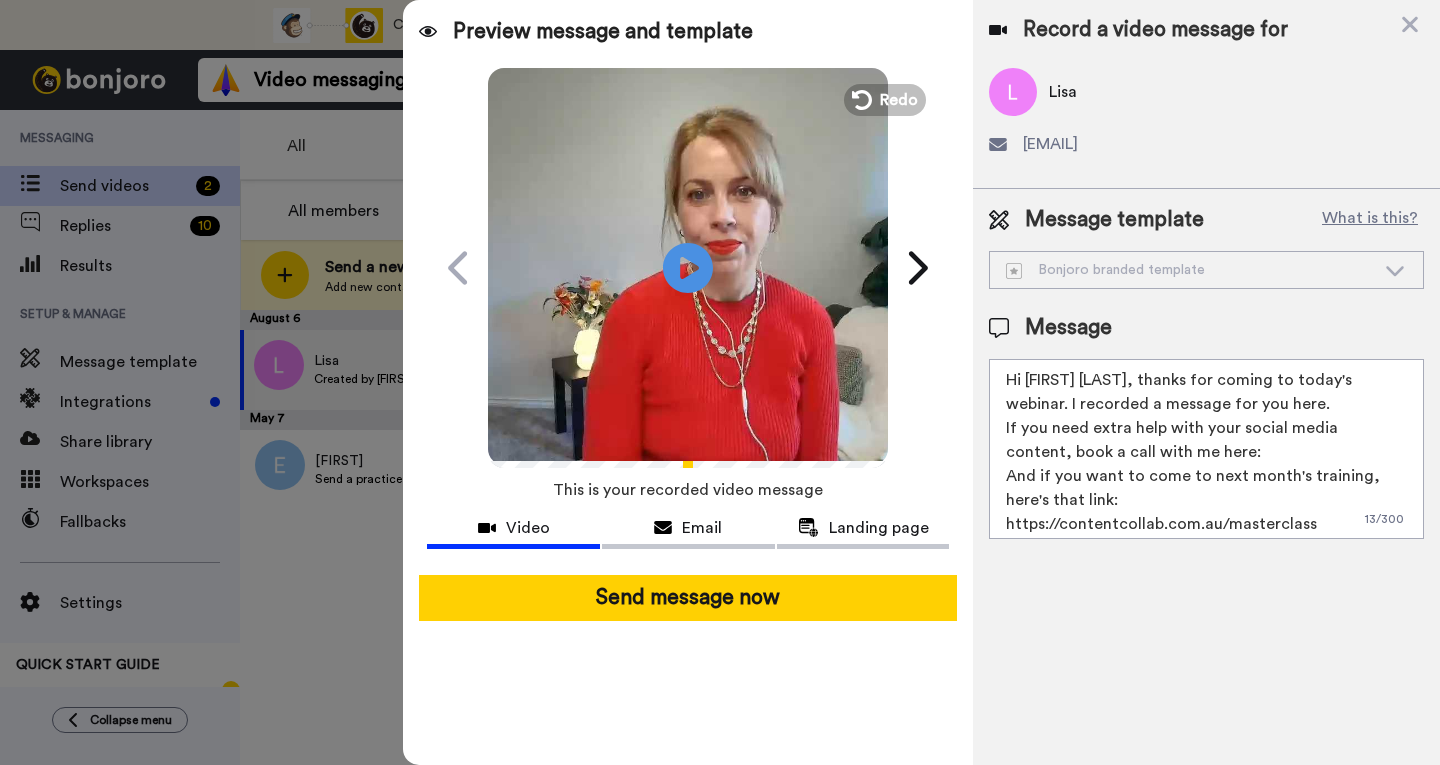 paste on "https://conte" 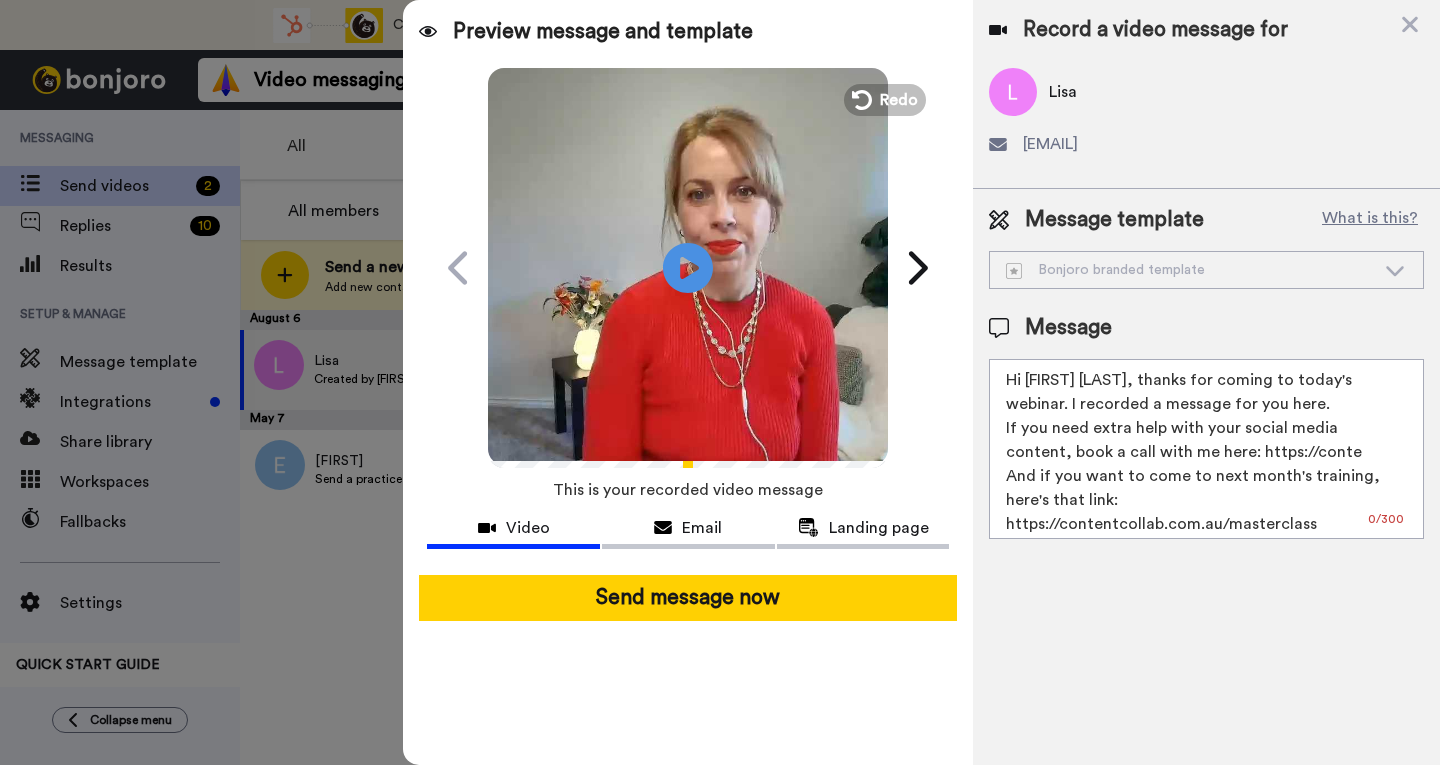 drag, startPoint x: 1092, startPoint y: 427, endPoint x: 1133, endPoint y: 428, distance: 41.01219 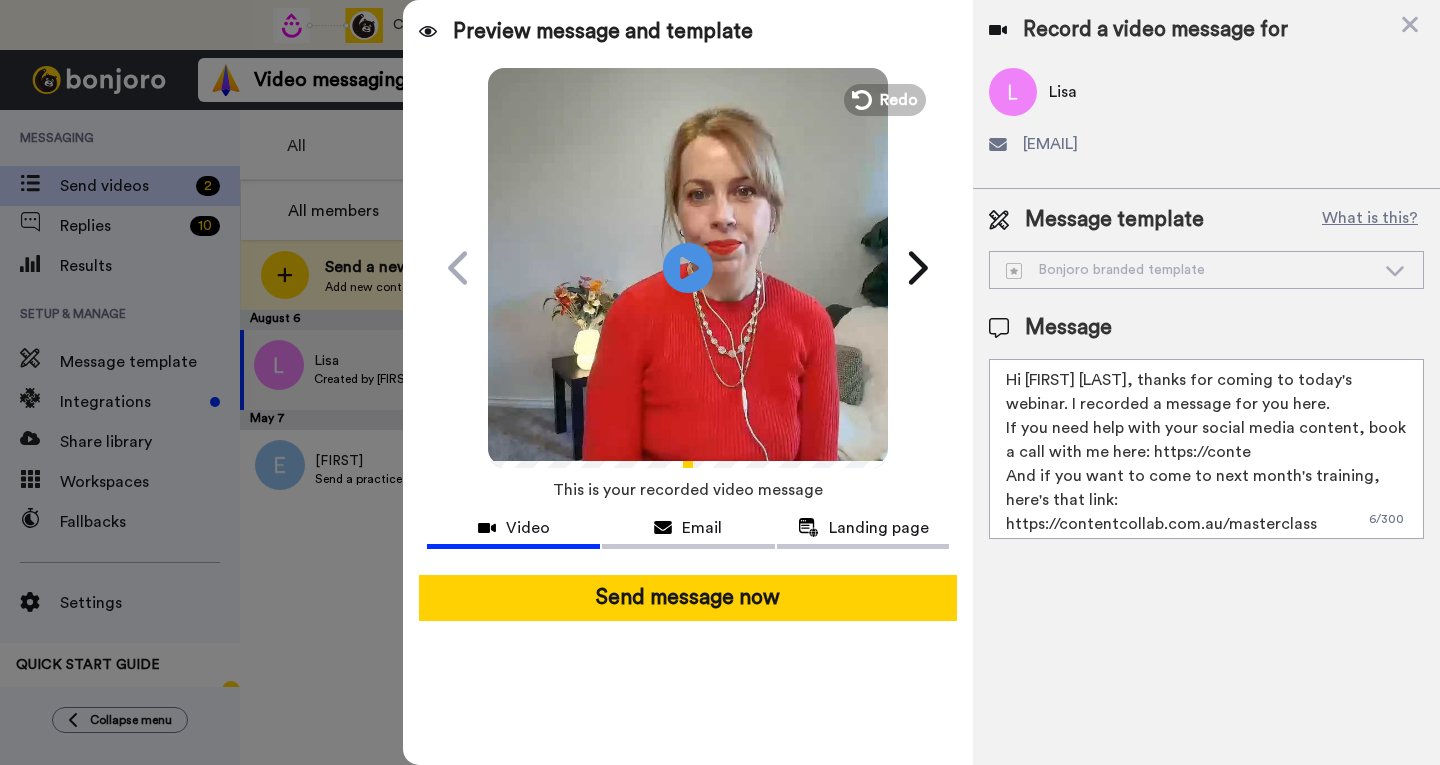 click on "Hi {first_name|there}, thanks for coming to today's webinar. I recorded a message for you here.
If you need help with your social media content, book a call with me here: https://conte
And if you want to come to next month's training, here's that link: https://contentcollab.com.au/masterclass" at bounding box center [1206, 449] 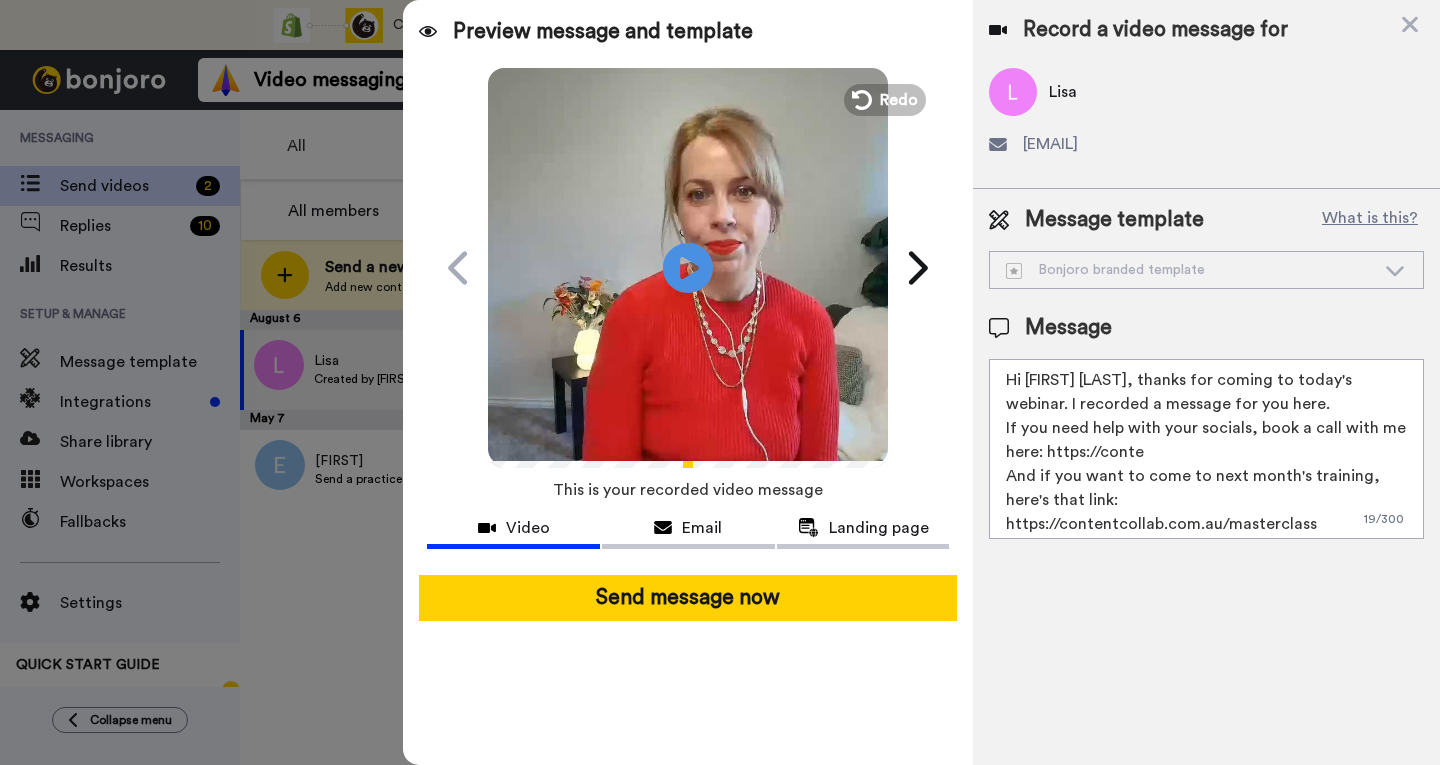 drag, startPoint x: 1076, startPoint y: 451, endPoint x: 1170, endPoint y: 456, distance: 94.13288 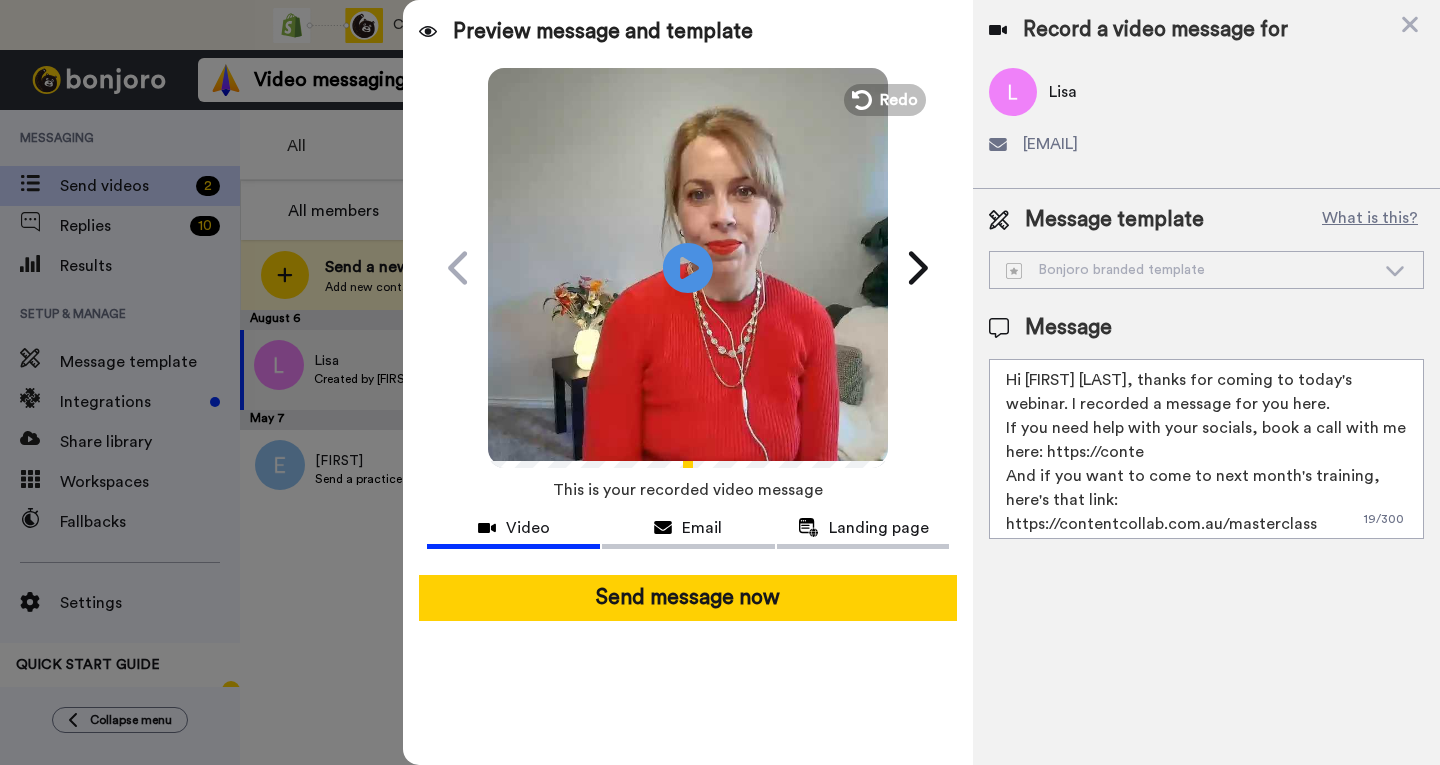 paste on "ntcollab.com.au/boo" 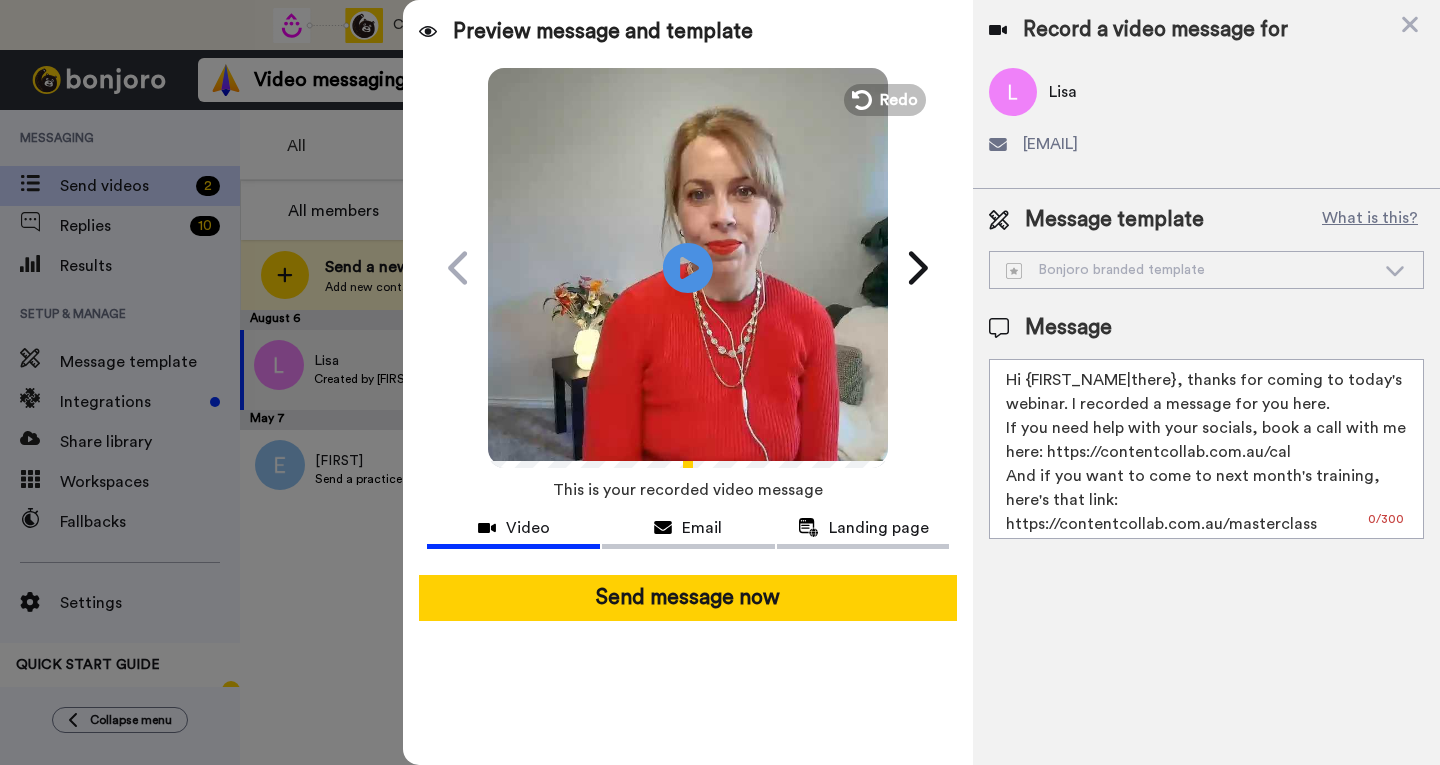click on "Hi {first_name|there}, thanks for coming to today's webinar. I recorded a message for you here.
If you need help with your socials, book a call with me here: https://contentcollab.com.au/cal
And if you want to come to next month's training, here's that link: https://contentcollab.com.au/masterclass" at bounding box center [1206, 449] 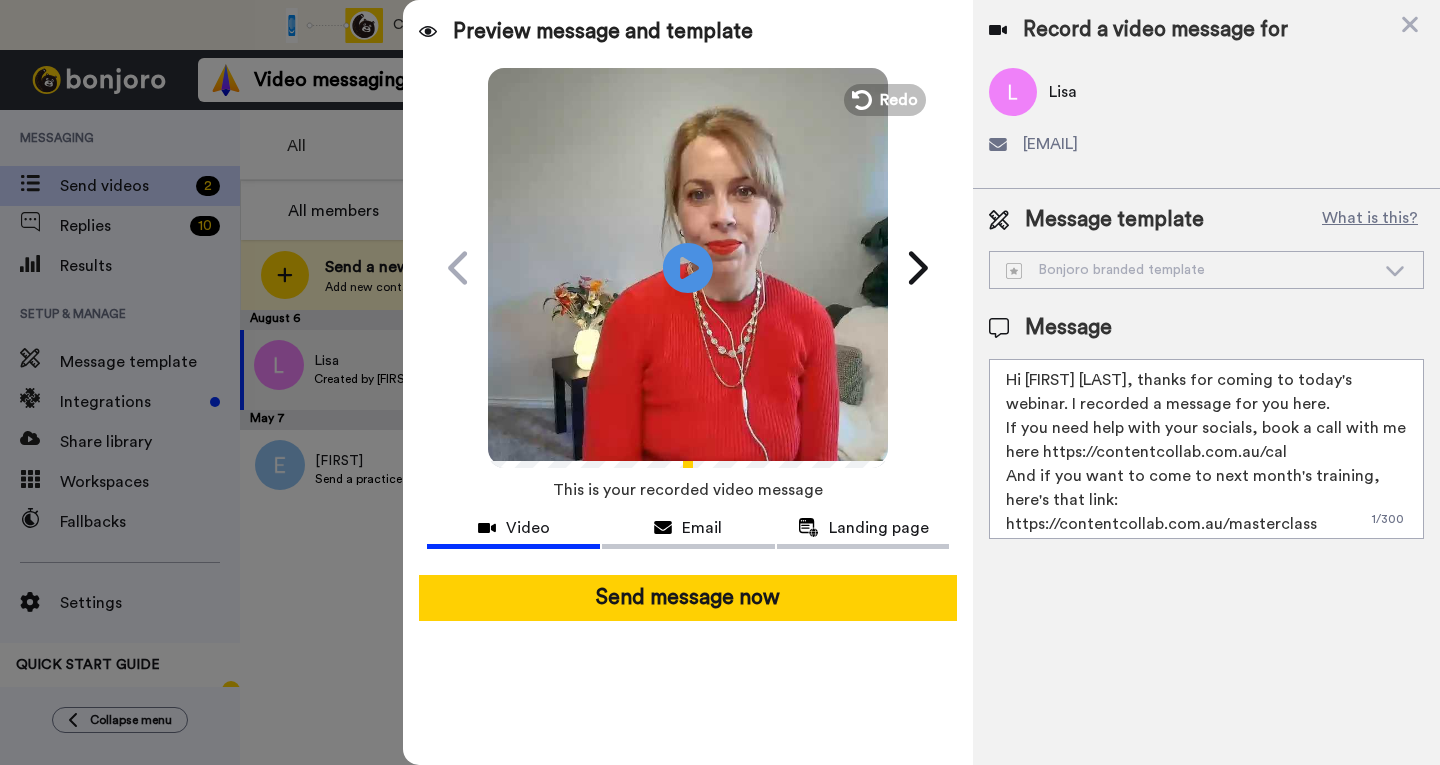 click on "Hi {first_name|there}, thanks for coming to today's webinar. I recorded a message for you here.
If you need help with your socials, book a call with me here https://contentcollab.com.au/cal
And if you want to come to next month's training, here's that link: https://contentcollab.com.au/masterclass" at bounding box center (1206, 449) 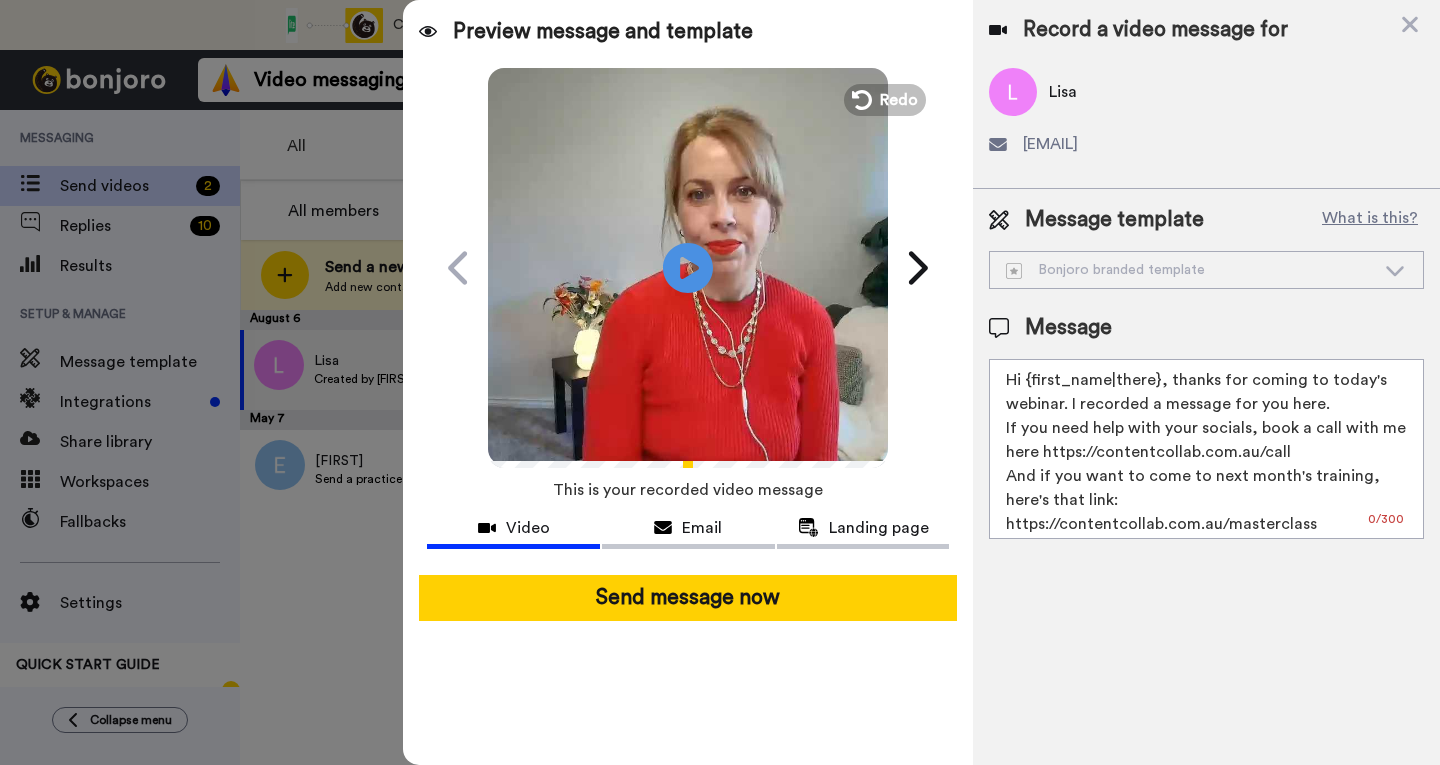 click on "Hi {first_name|there}, thanks for coming to today's webinar. I recorded a message for you here.
If you need help with your socials, book a call with me here https://contentcollab.com.au/call
And if you want to come to next month's training, here's that link: https://contentcollab.com.au/masterclass" at bounding box center (1206, 449) 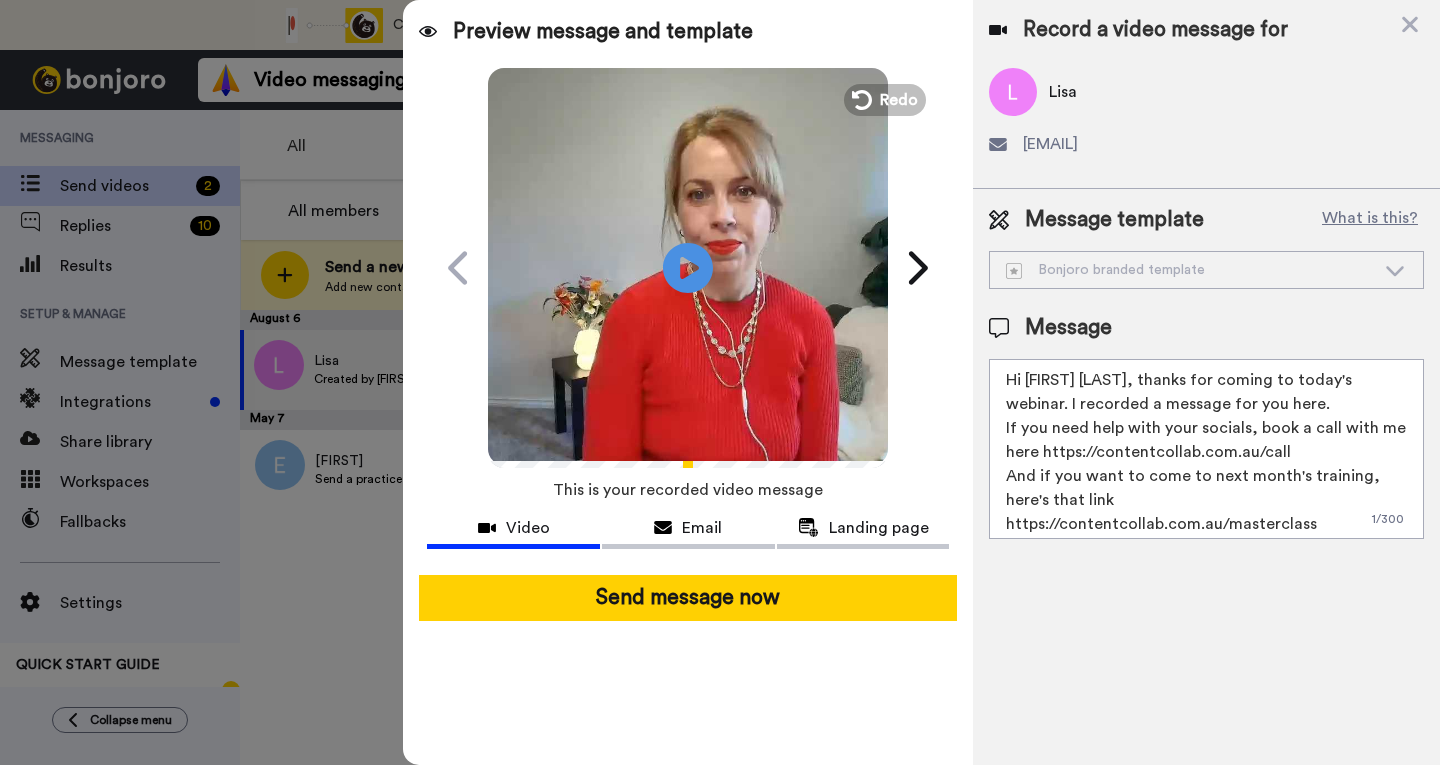 click on "Hi {first_name|there}, thanks for coming to today's webinar. I recorded a message for you here.
If you need help with your socials, book a call with me here https://contentcollab.com.au/call
And if you want to come to next month's training, here's that link https://contentcollab.com.au/masterclass" at bounding box center [1206, 449] 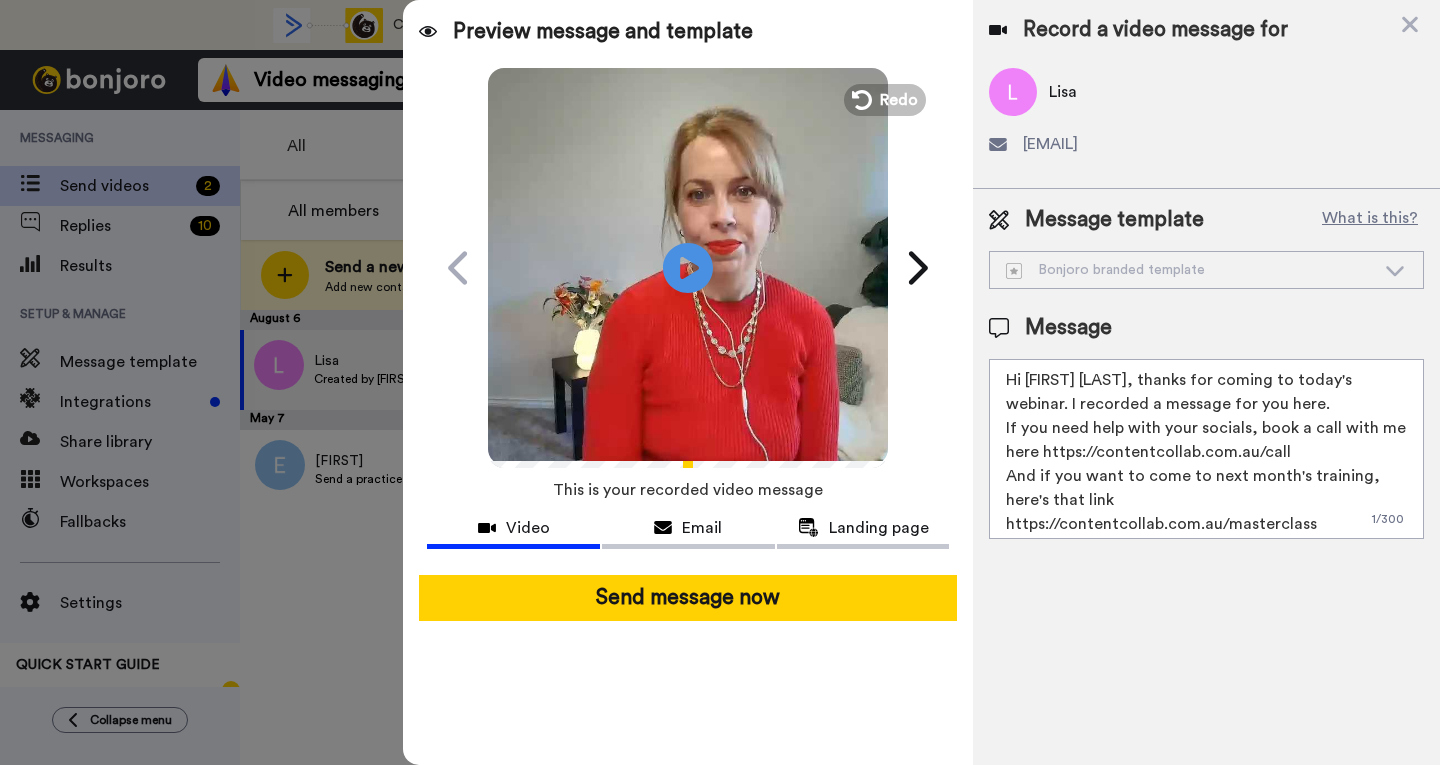 type on "Hi {first_name|there}, thanks for coming to today's webinar. I recorded a message for you here.
If you need help with your socials, book a call with me here https://contentcollab.com.au/call
And if you want to come to next month's training, here's that link https://contentcollab.com.au/masterclass" 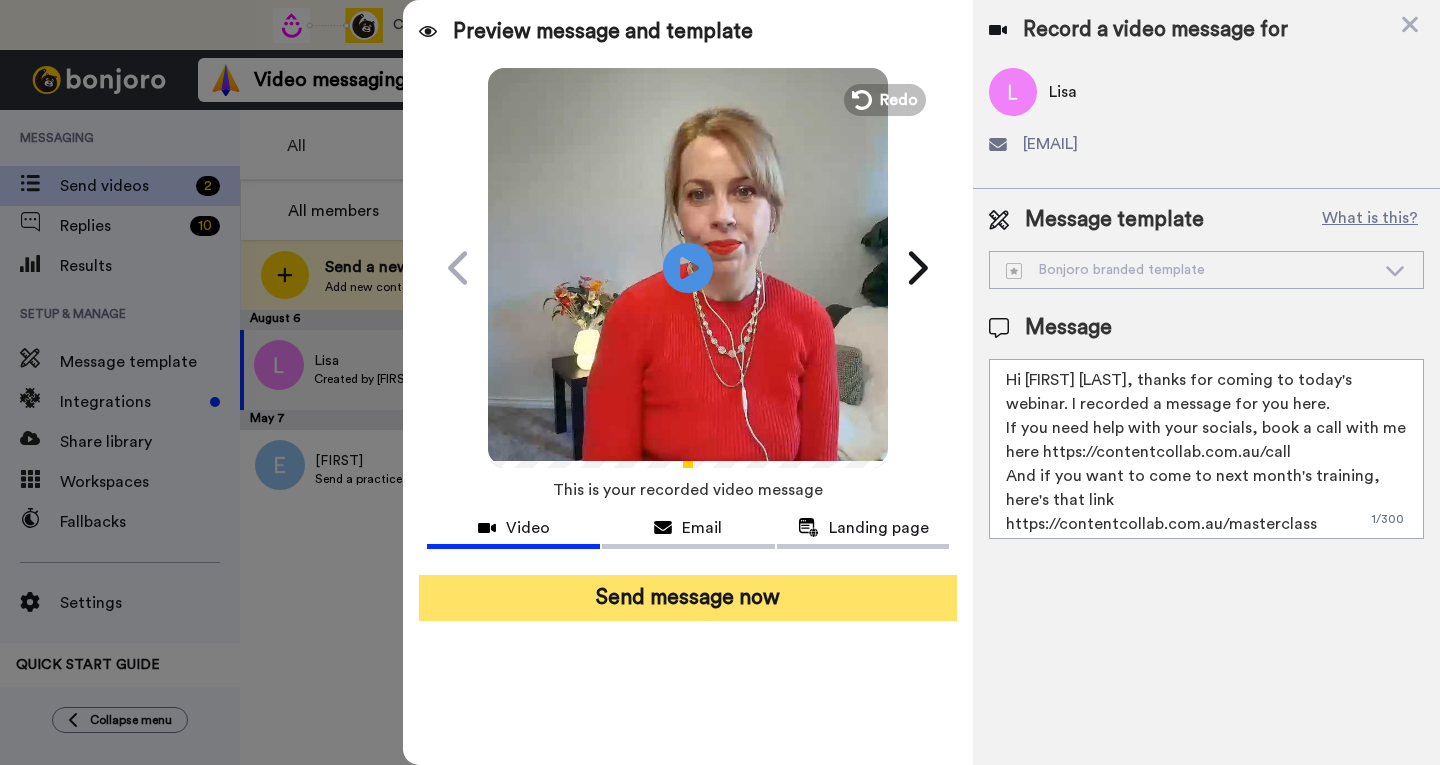 click on "Send message now" at bounding box center [688, 598] 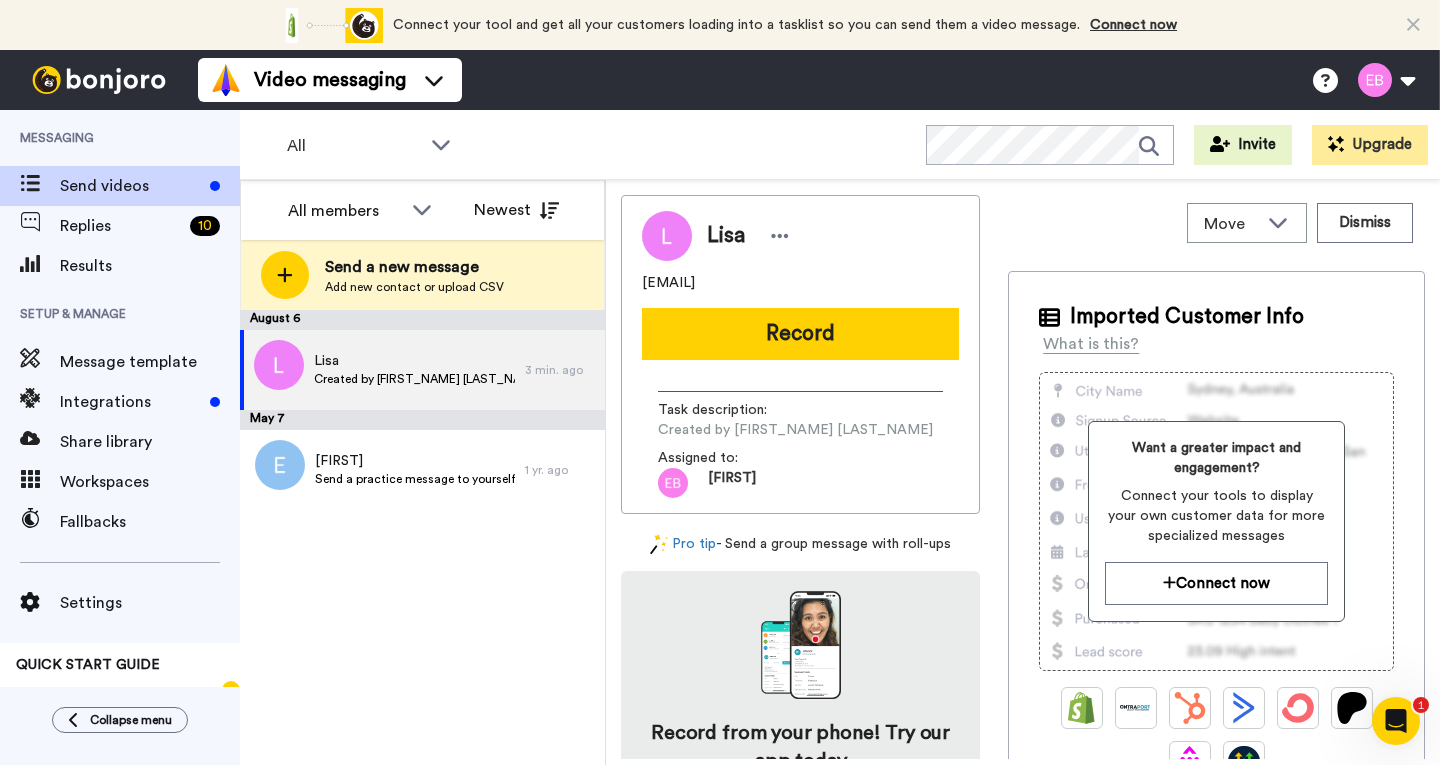 scroll, scrollTop: 0, scrollLeft: 0, axis: both 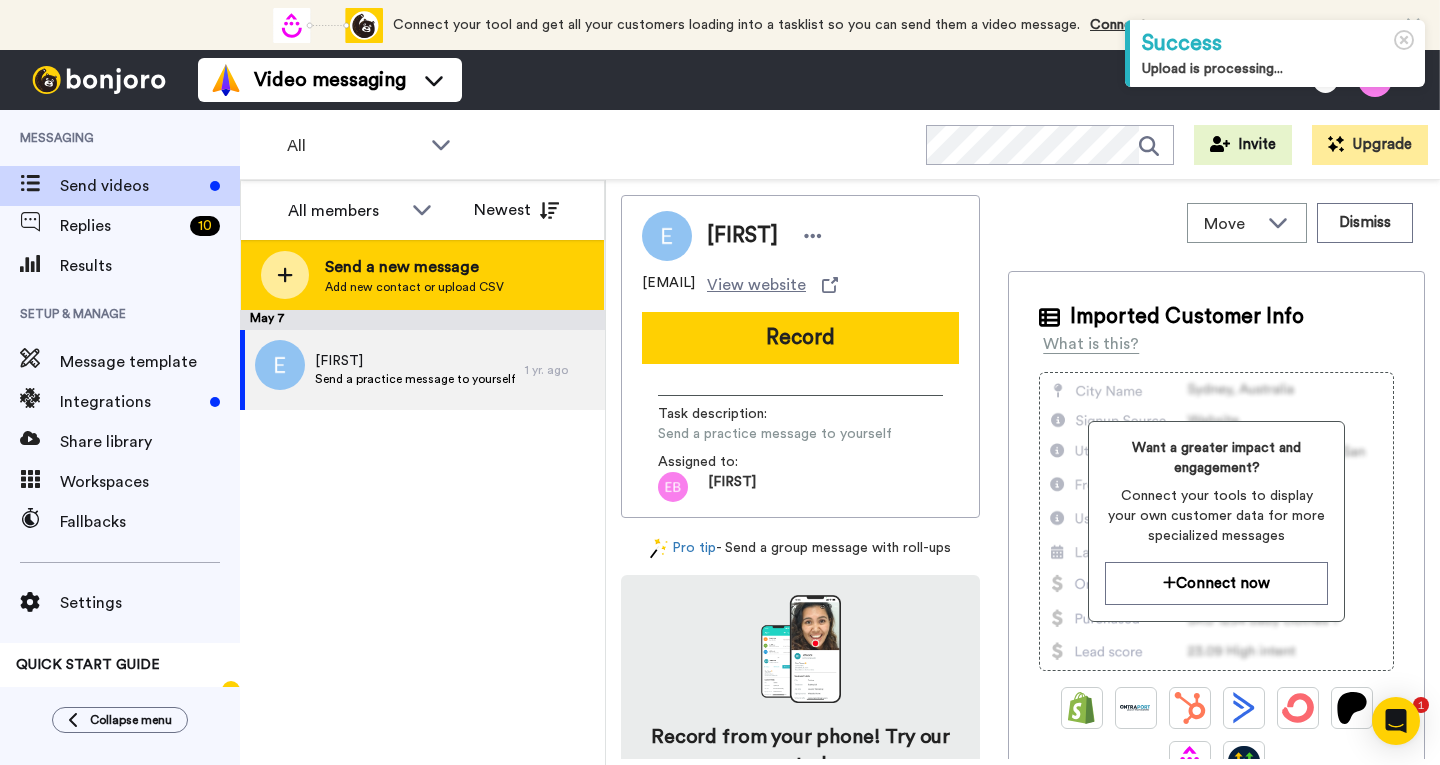 click 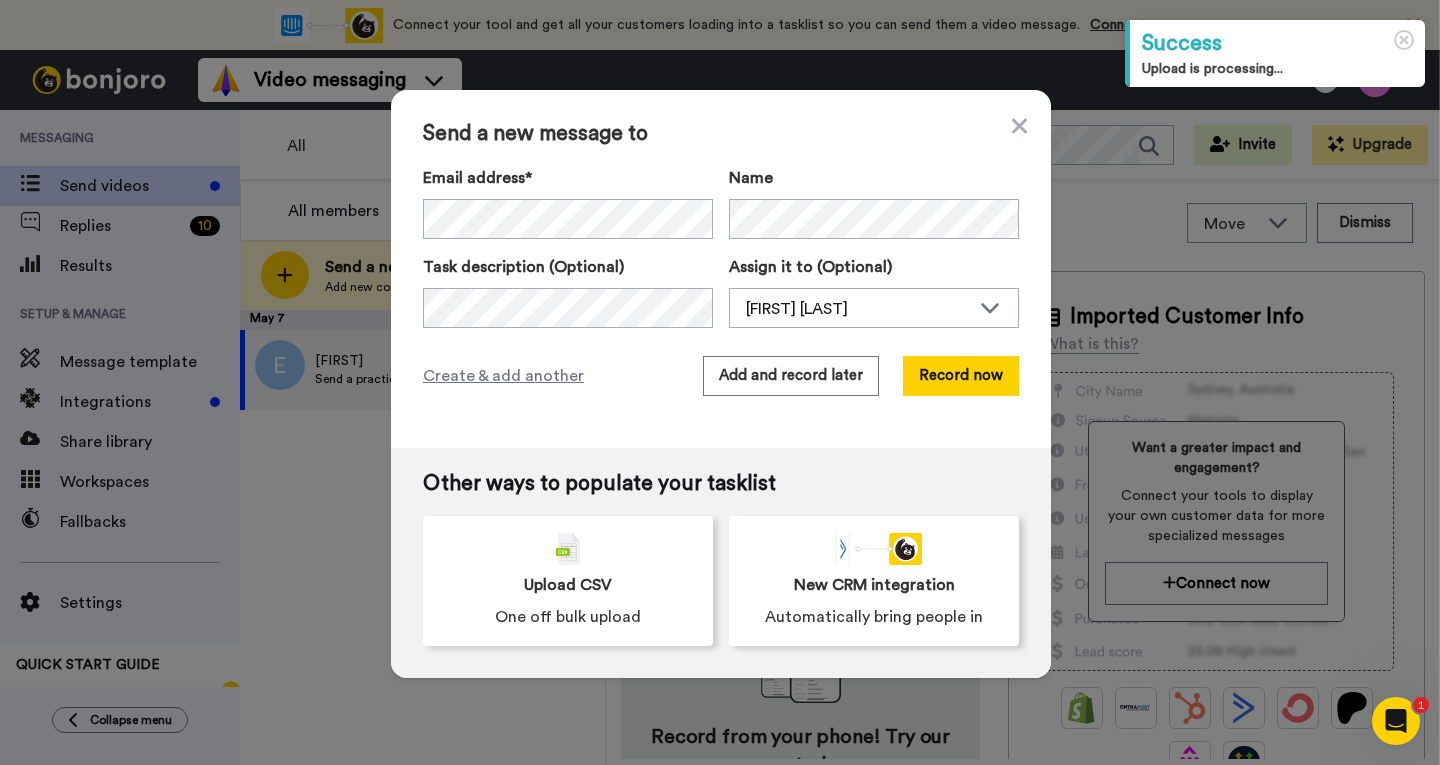 scroll, scrollTop: 0, scrollLeft: 0, axis: both 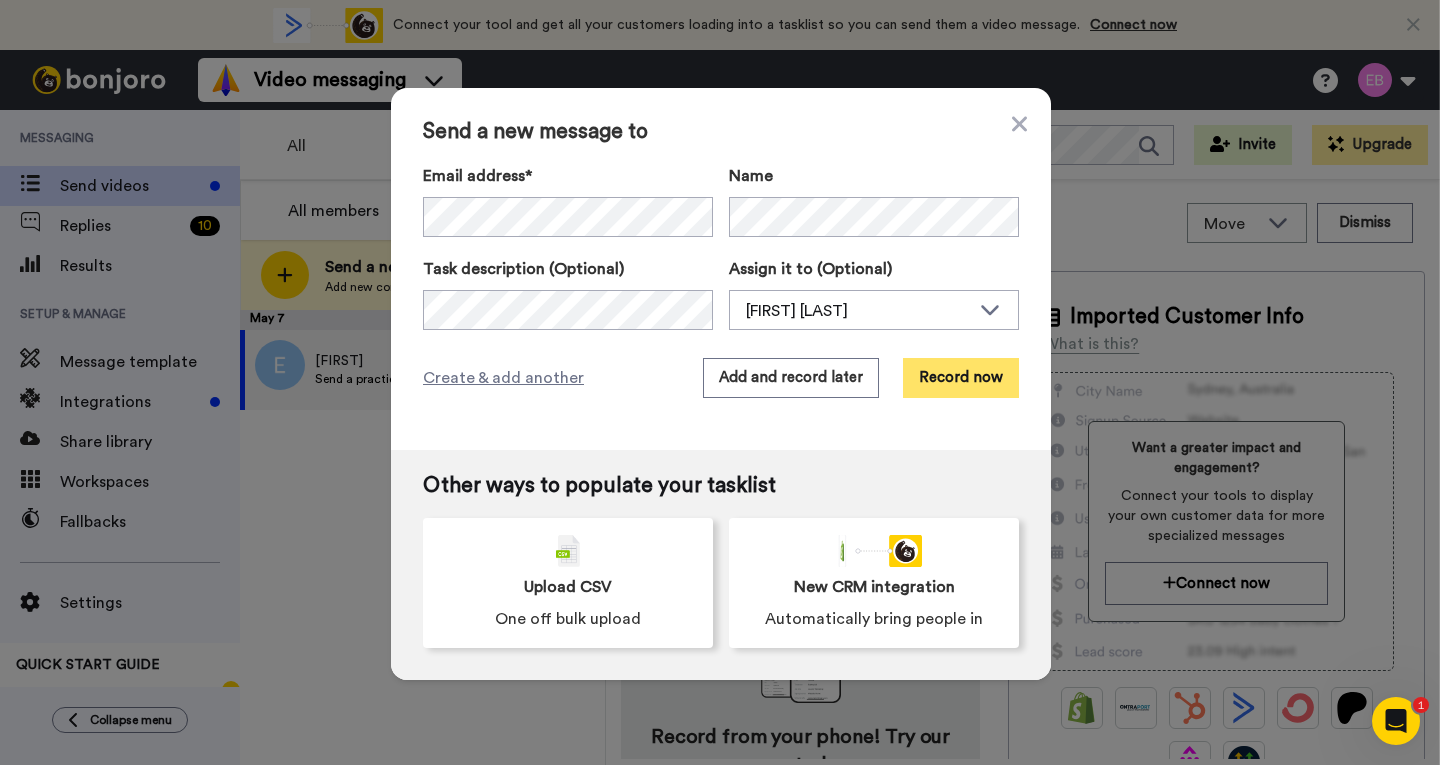 click on "Record now" at bounding box center (961, 378) 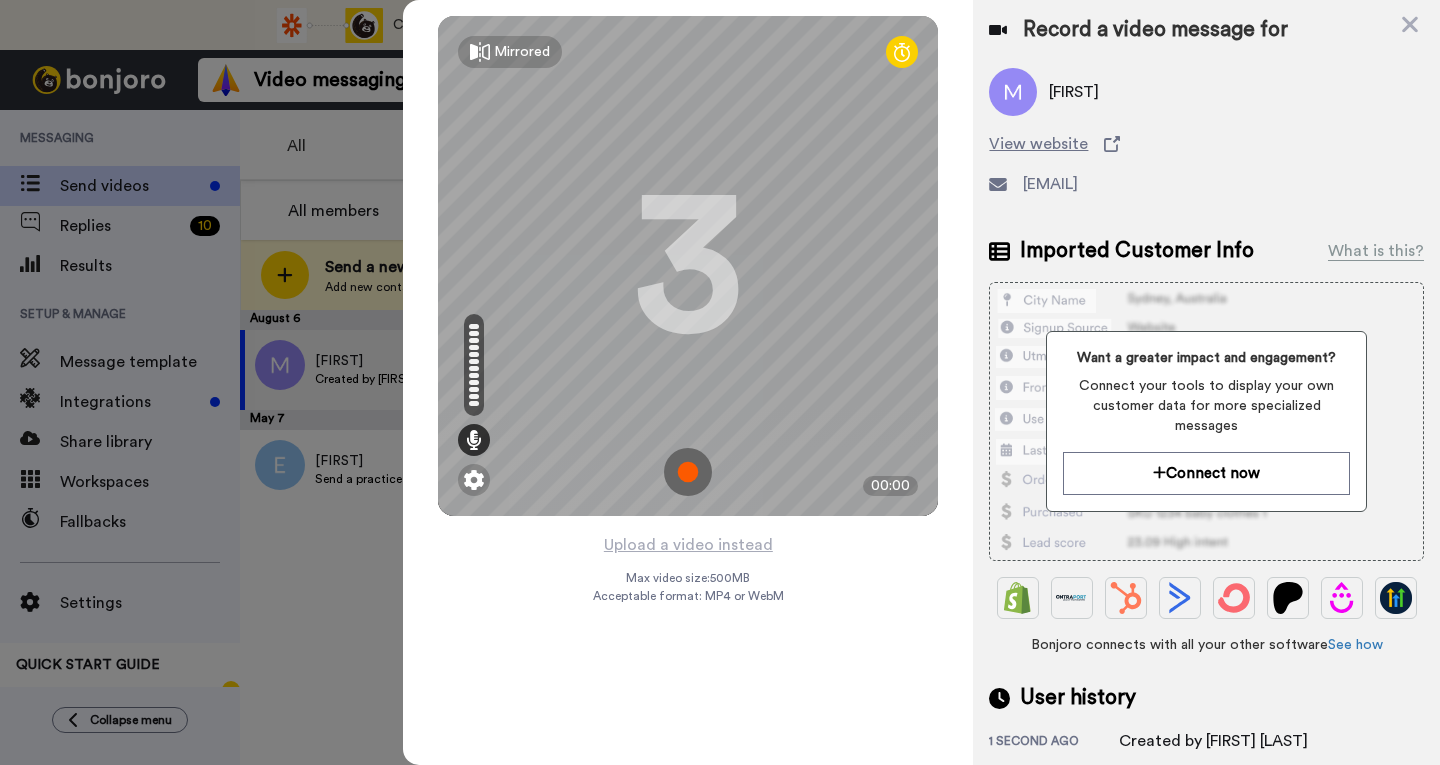 click at bounding box center [688, 472] 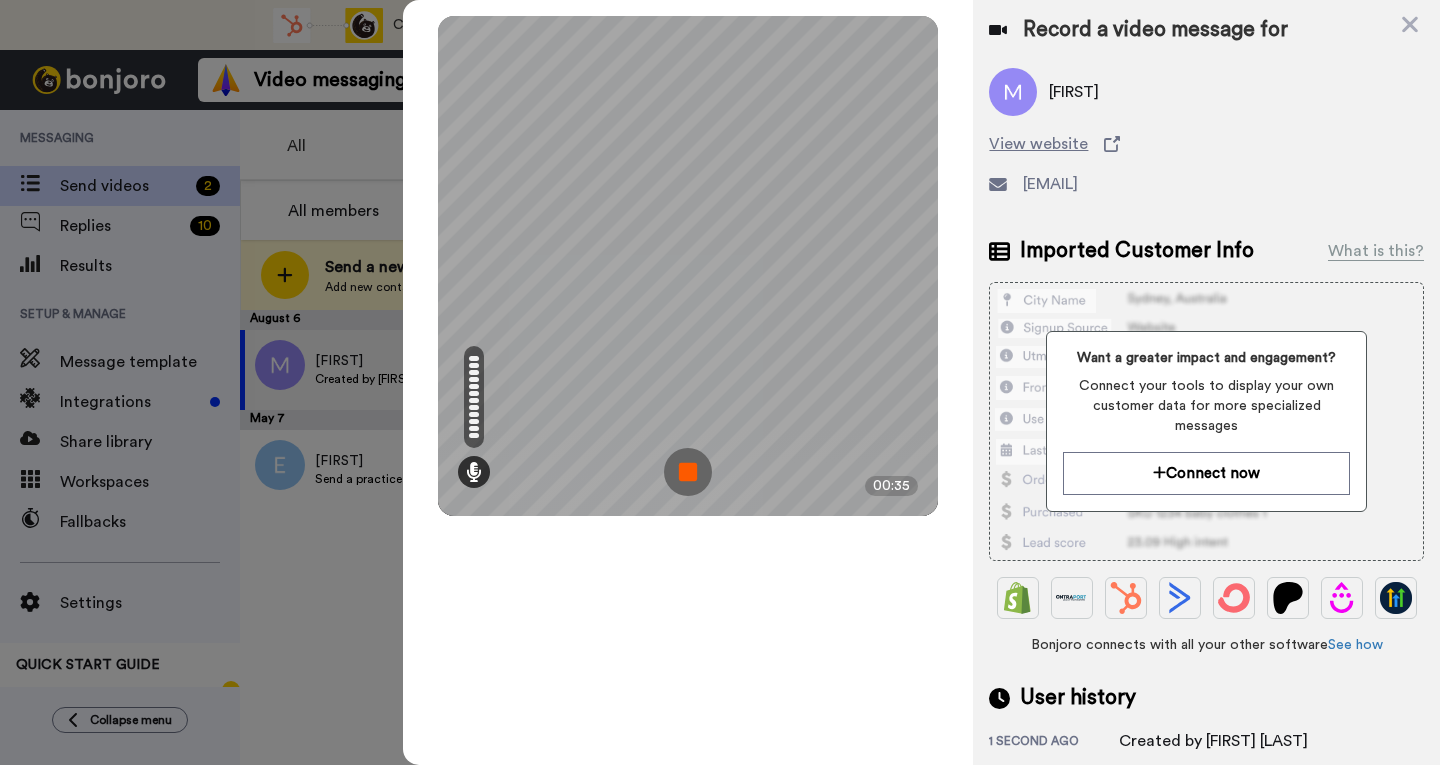 click at bounding box center (688, 472) 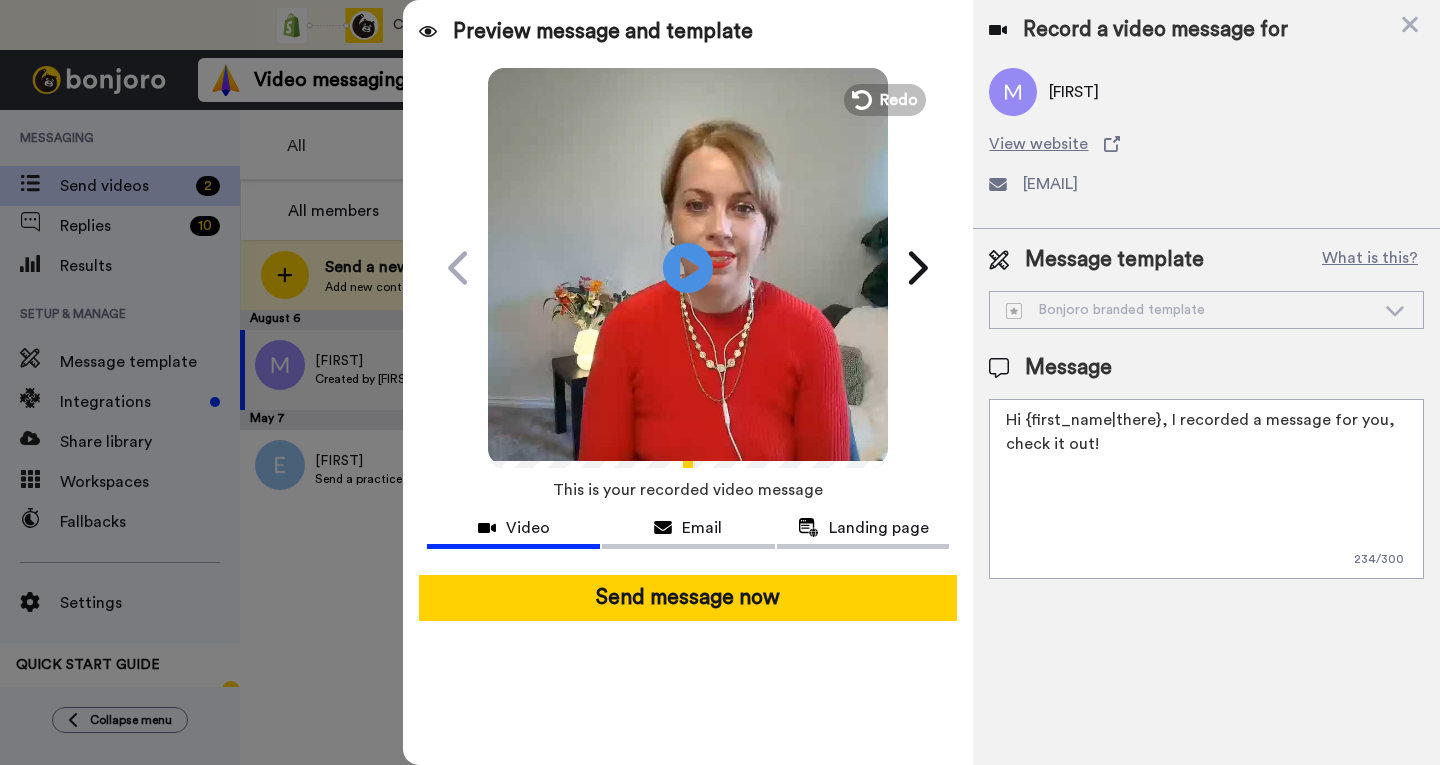 click on "Hi {first_name|there}, I recorded a message for you, check it out!" at bounding box center [1206, 489] 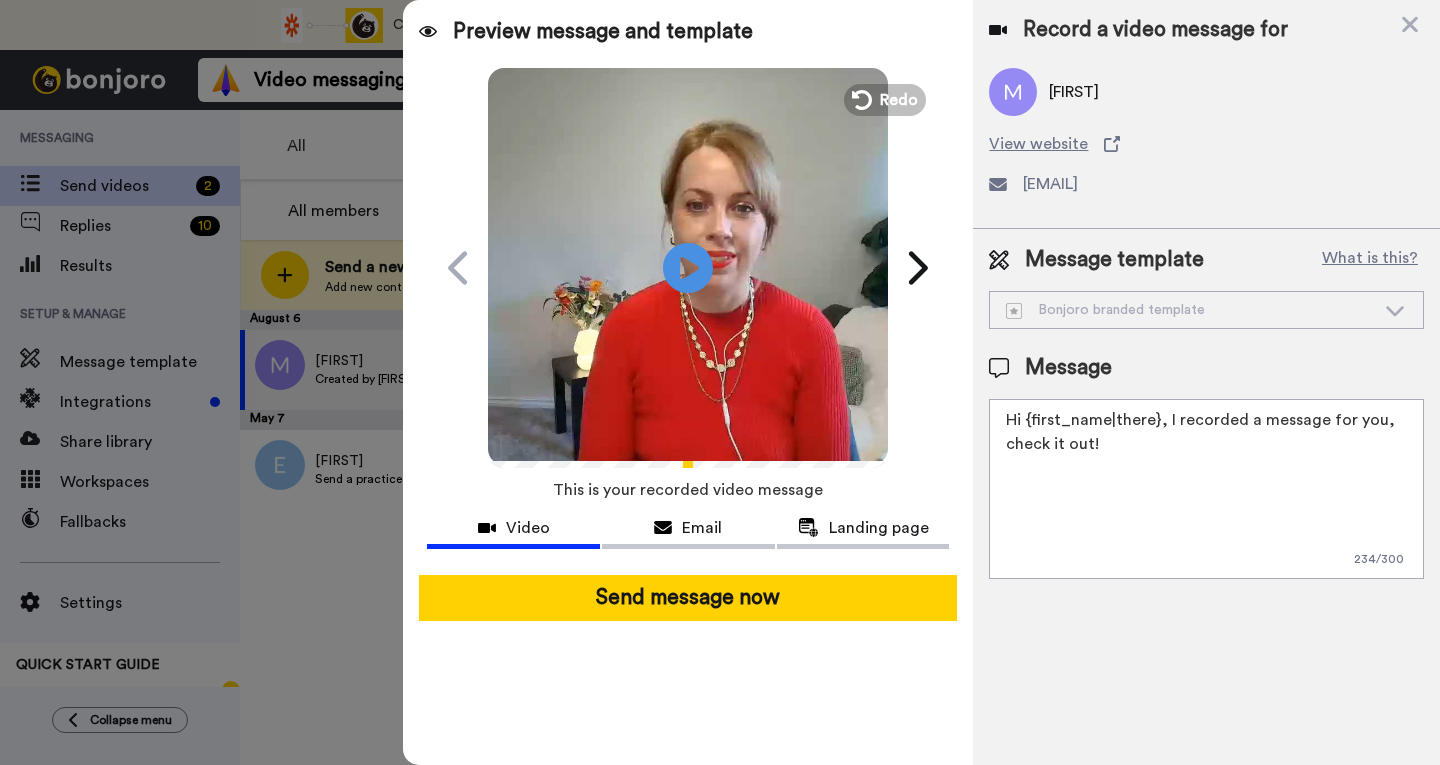 click on "Hi {first_name|there}, I recorded a message for you, check it out!" at bounding box center [1206, 489] 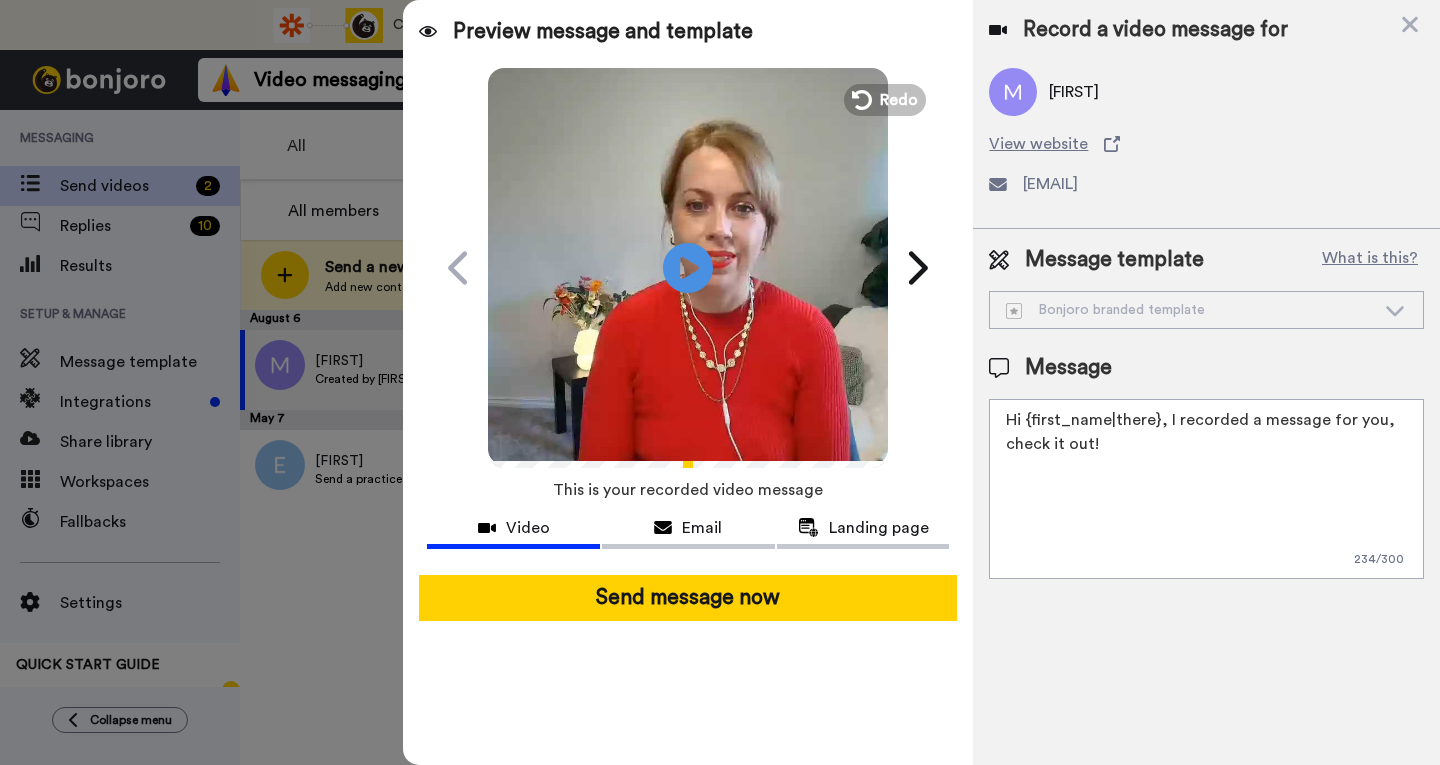 click on "Hi {first_name|there}, I recorded a message for you, check it out!" at bounding box center (1206, 489) 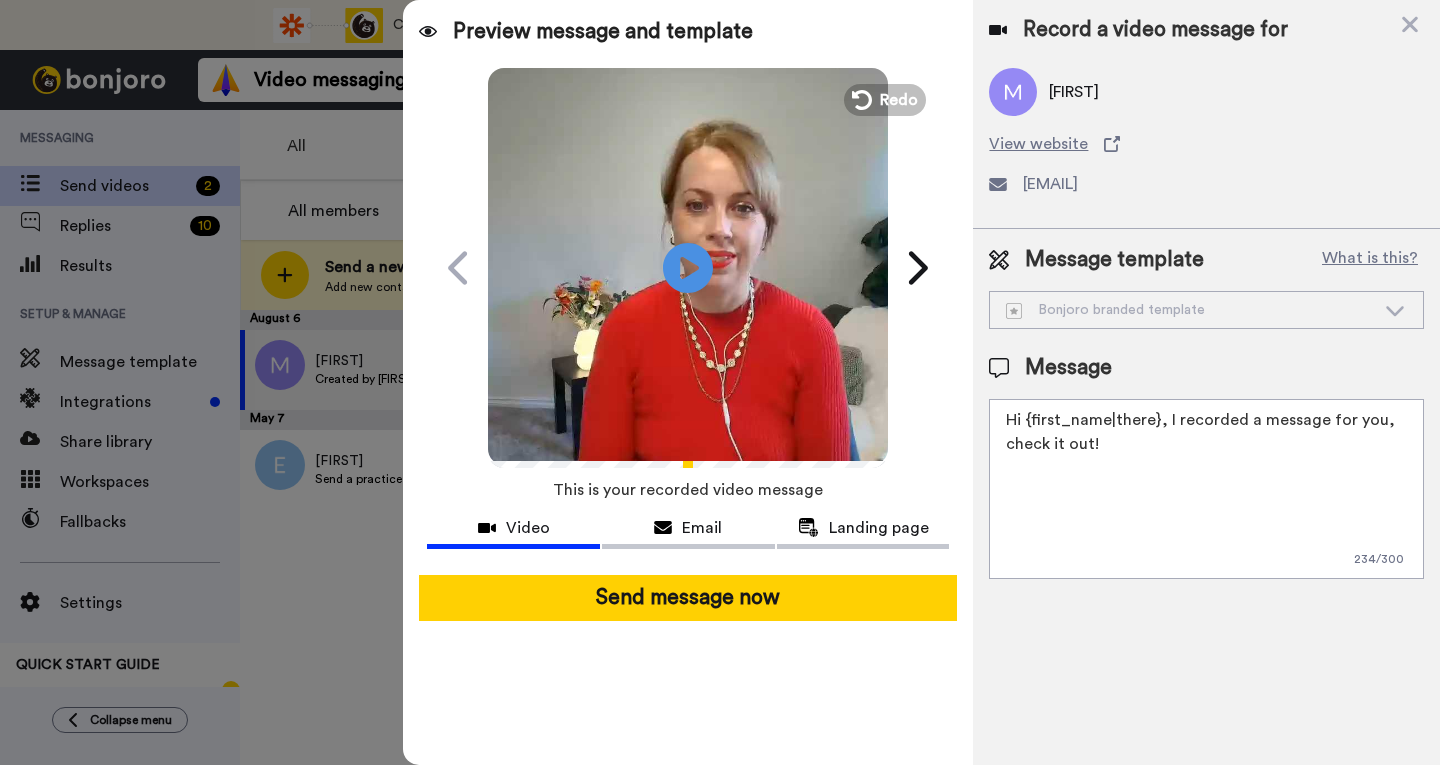 paste on "thanks for coming to today's webinar. I recorded a message for you here.
If you need help with your socials, book a call with me here [URL]
And if you want to come to next month's training, here's that link [URL]" 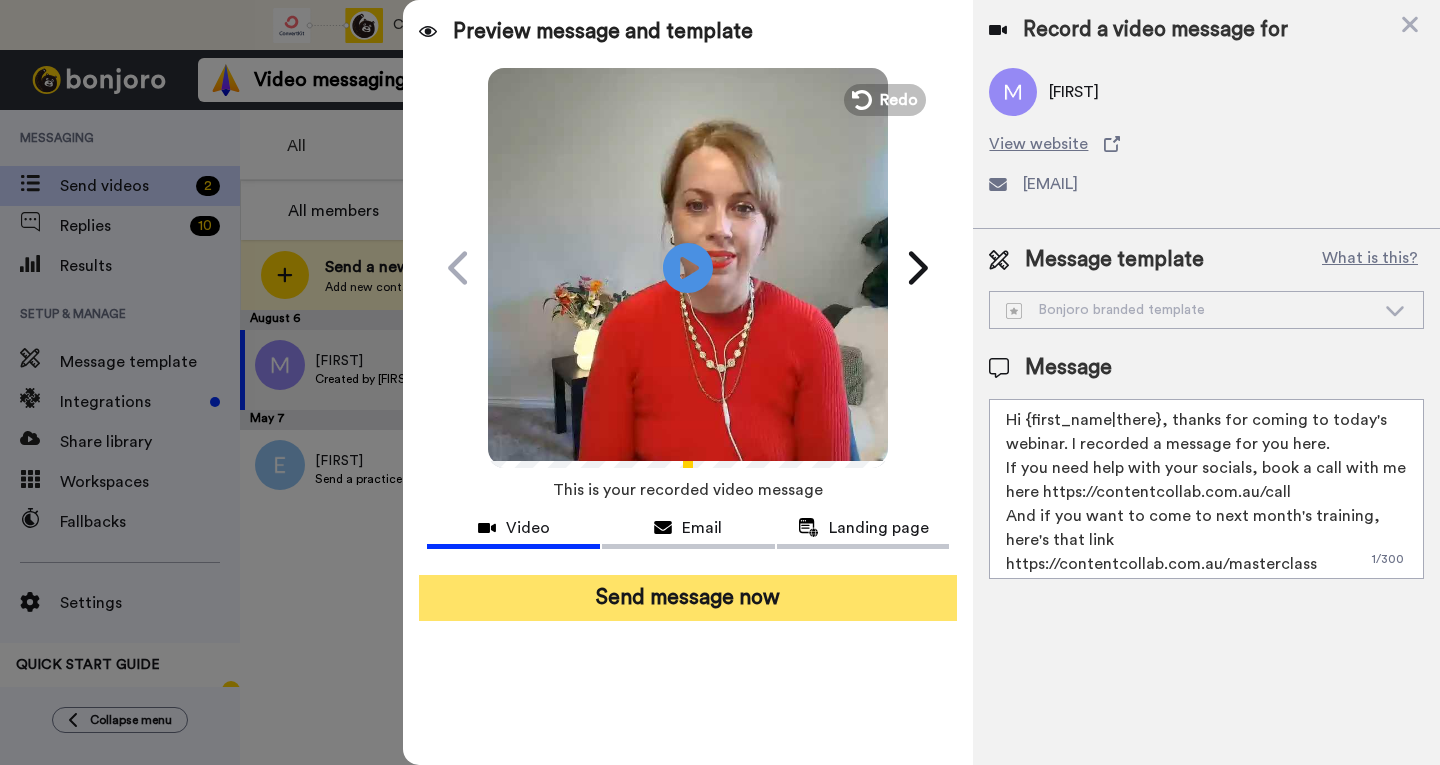 type on "Hi {first_name|there}, thanks for coming to today's webinar. I recorded a message for you here.
If you need help with your socials, book a call with me here [URL]
And if you want to come to next month's training, here's that link [URL]" 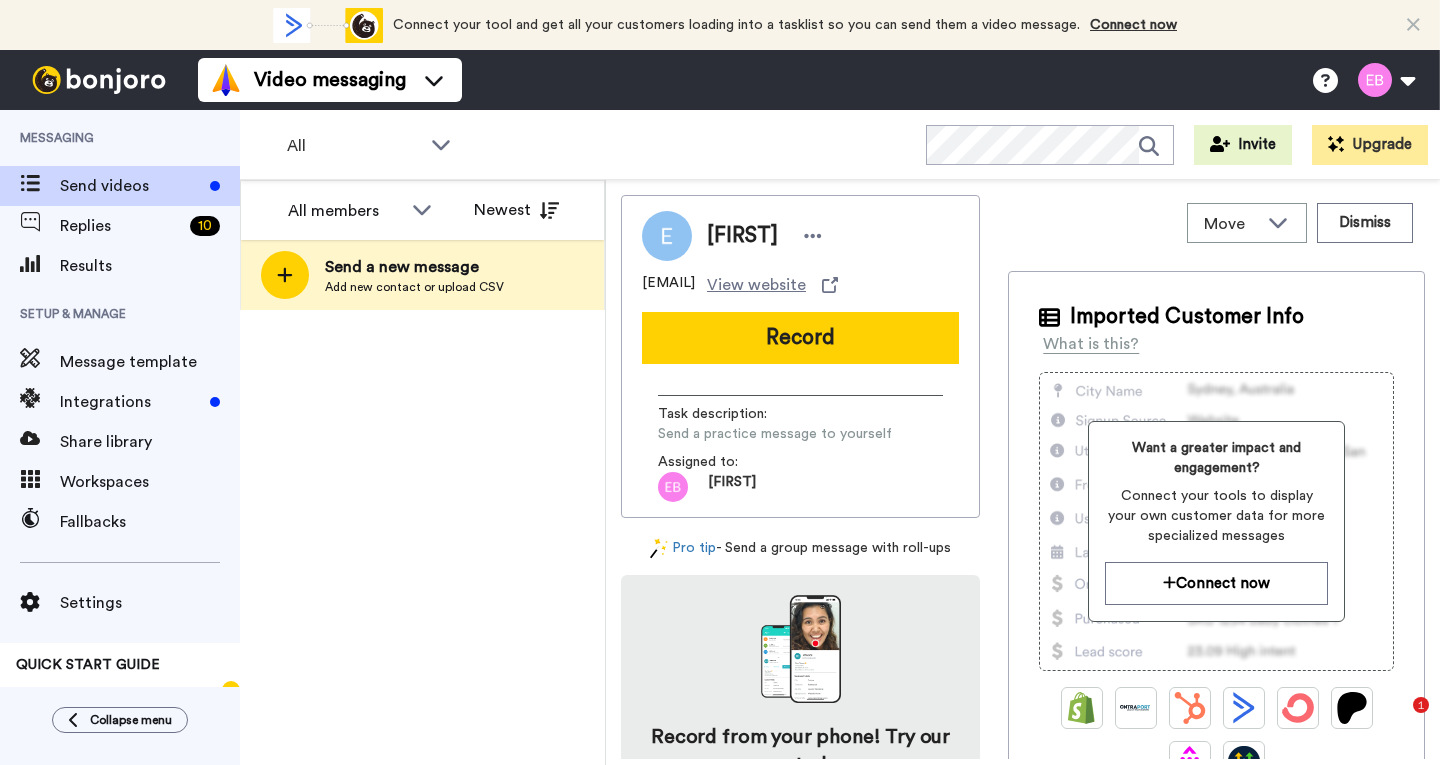 scroll, scrollTop: 0, scrollLeft: 0, axis: both 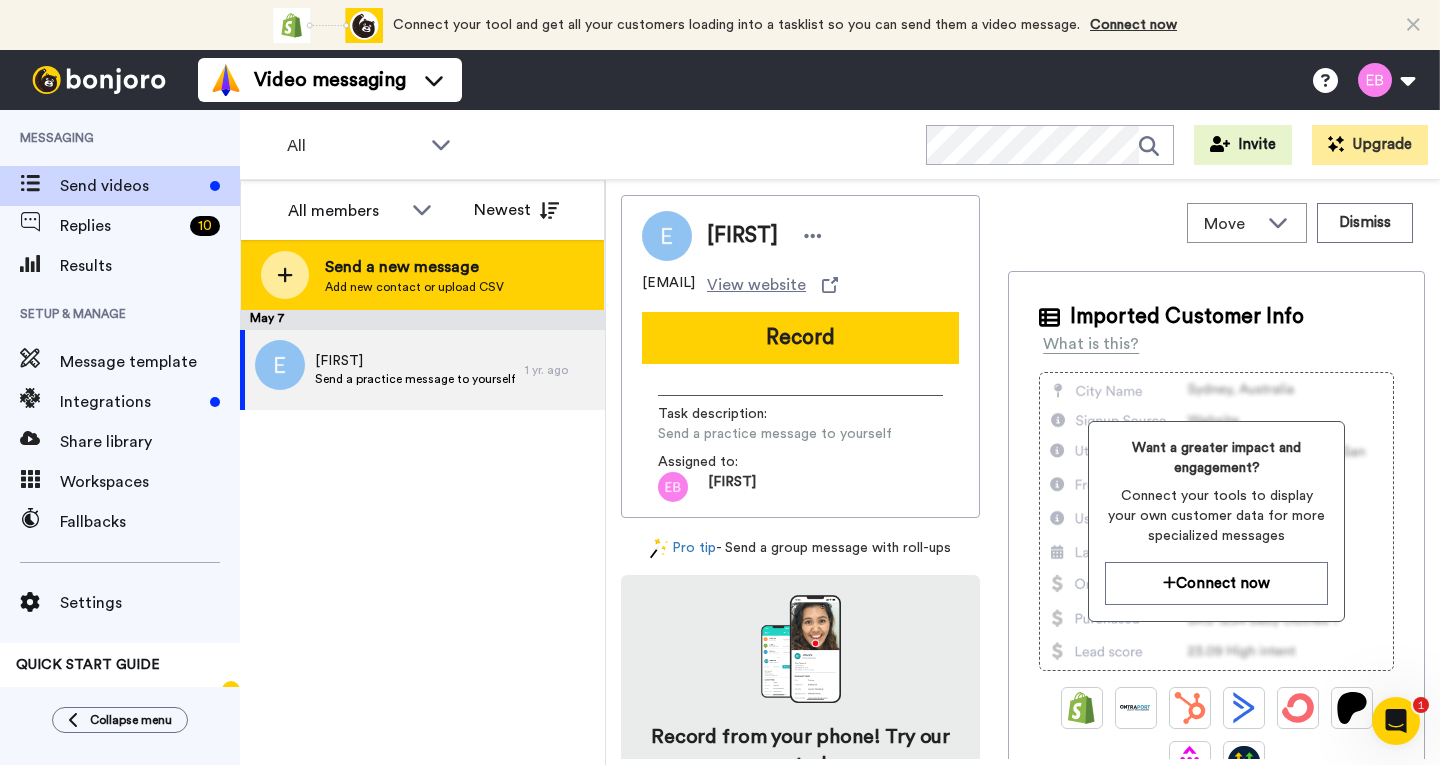 click on "Send a new message" at bounding box center [414, 267] 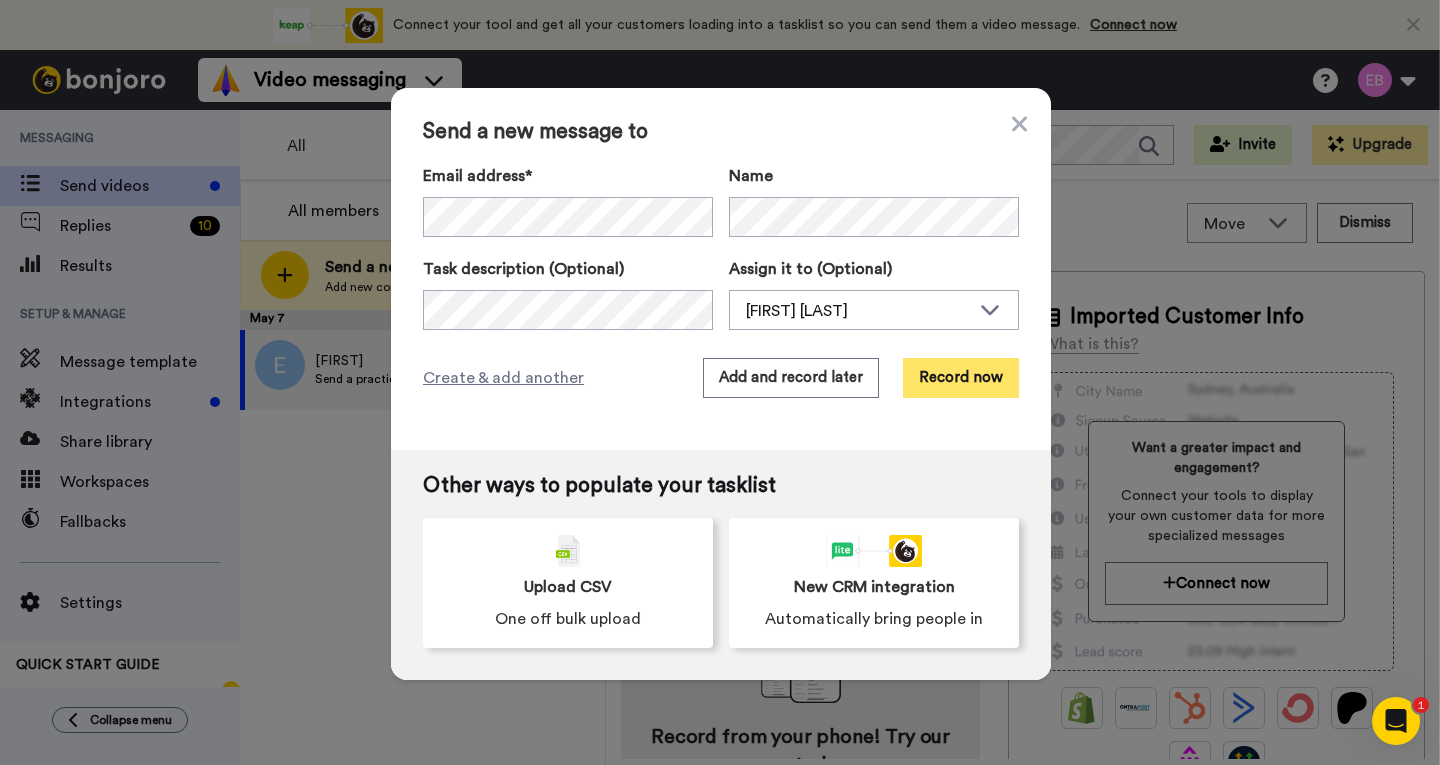 click on "Record now" at bounding box center [961, 378] 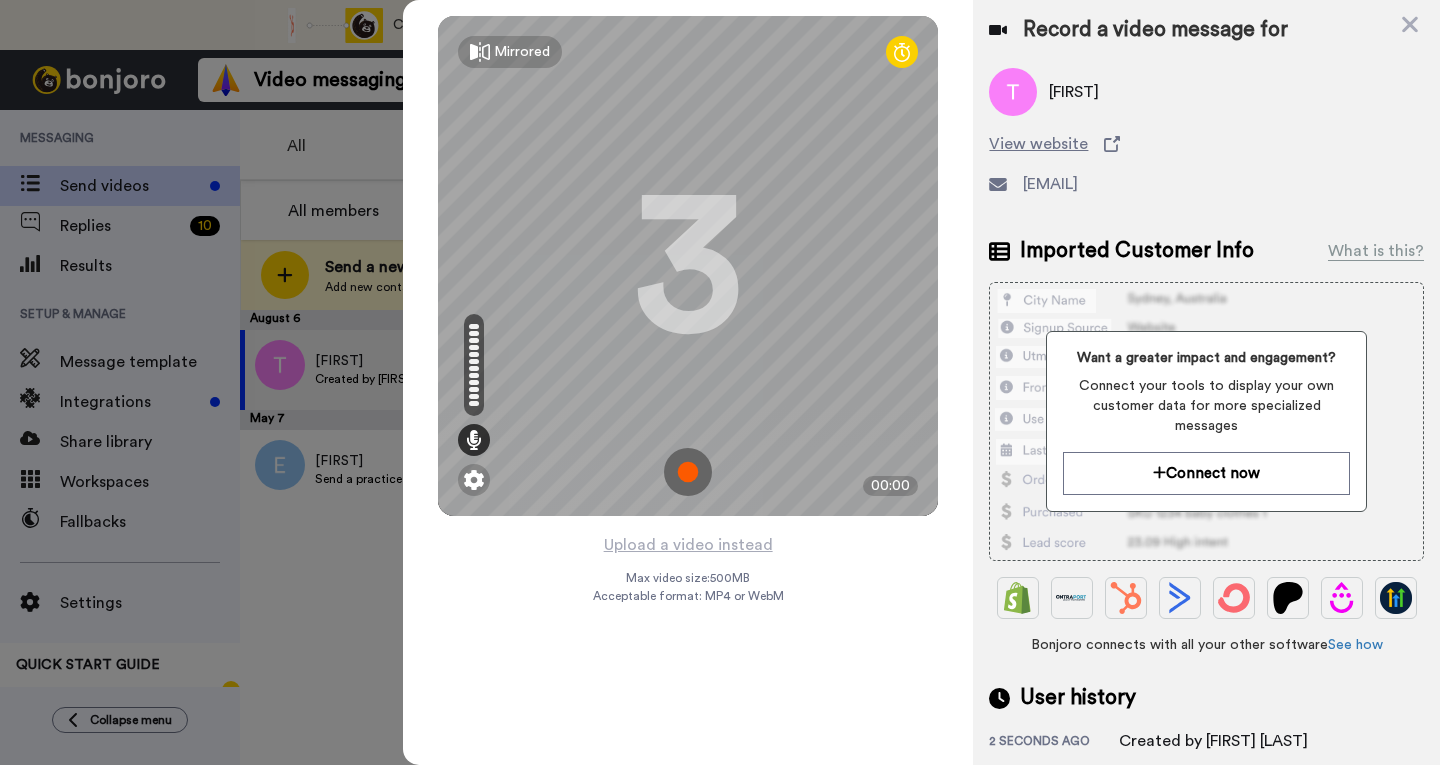 click at bounding box center (688, 472) 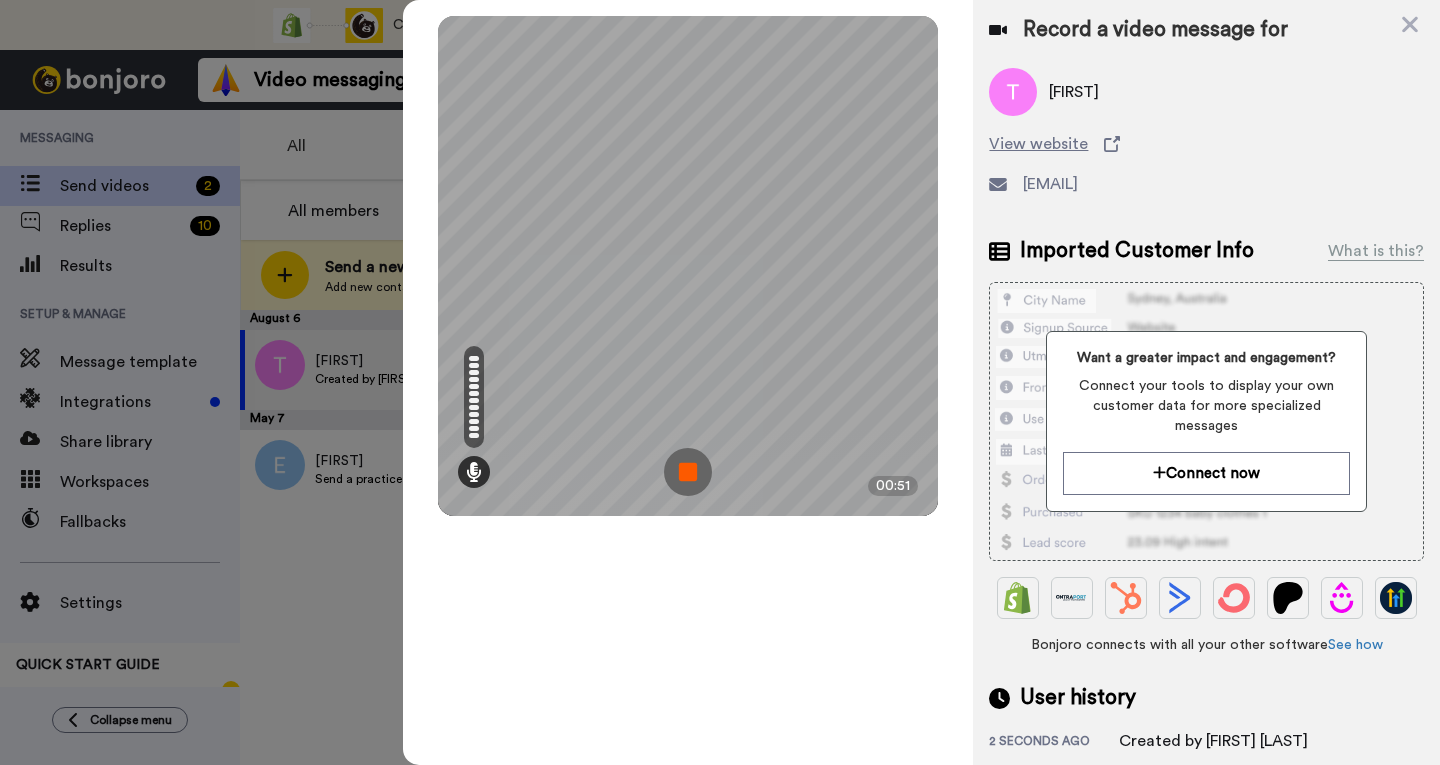 click at bounding box center [688, 472] 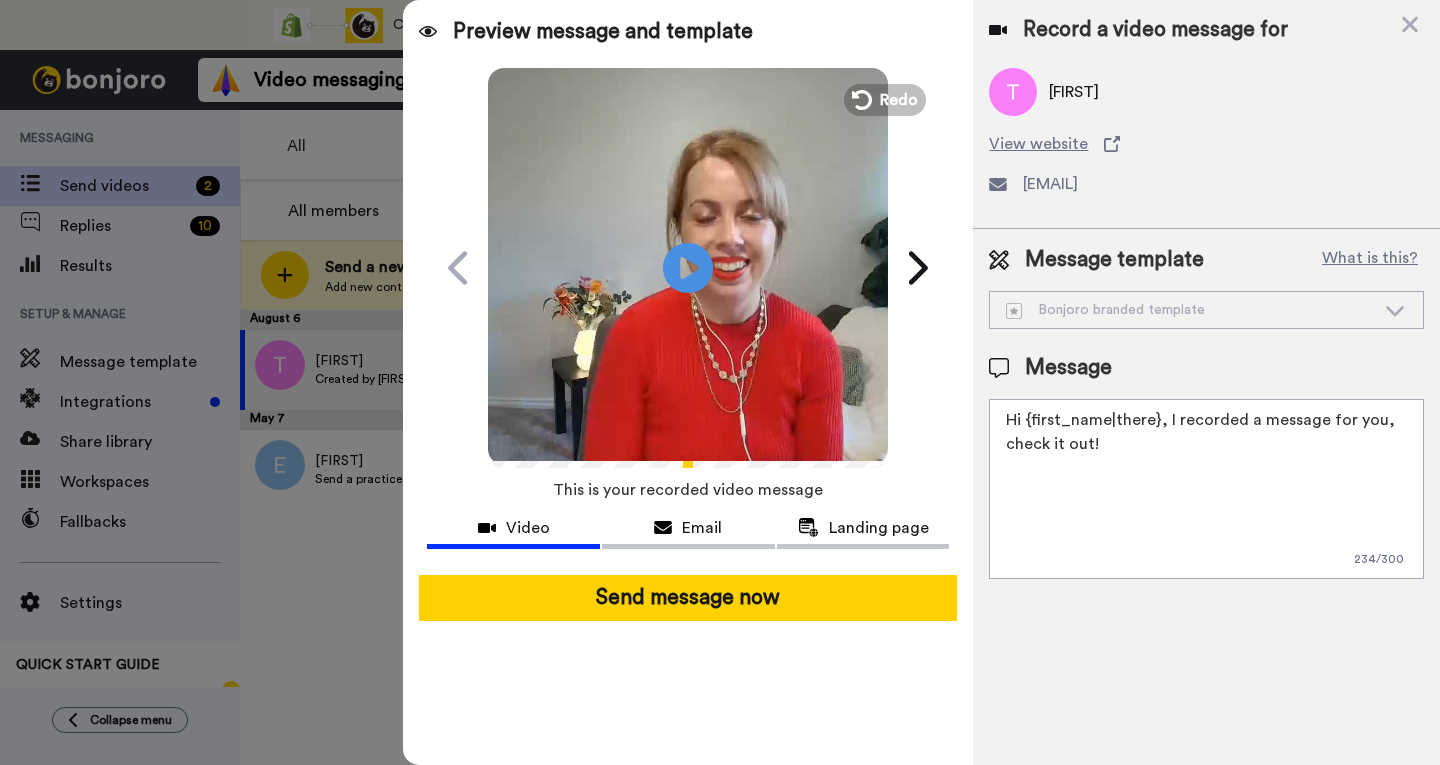 drag, startPoint x: 1118, startPoint y: 451, endPoint x: 1000, endPoint y: 426, distance: 120.61923 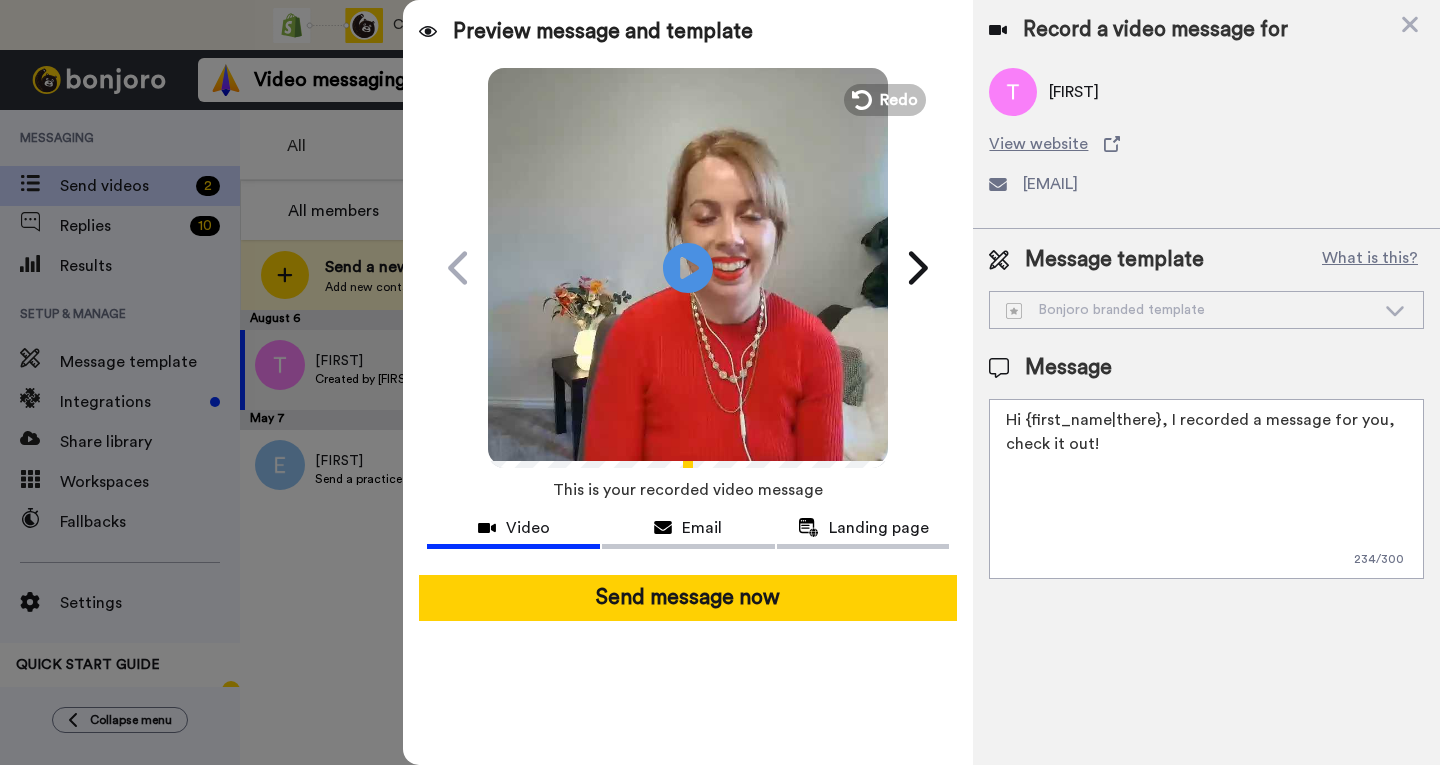 paste on "thanks for coming to today's webinar. I recorded a message for you here.
If you need help with your socials, book a call with me here https://contentcollab.com.au/call
And if you want to come to next month's training, here's that link https://contentcollab.com.au/masterclass" 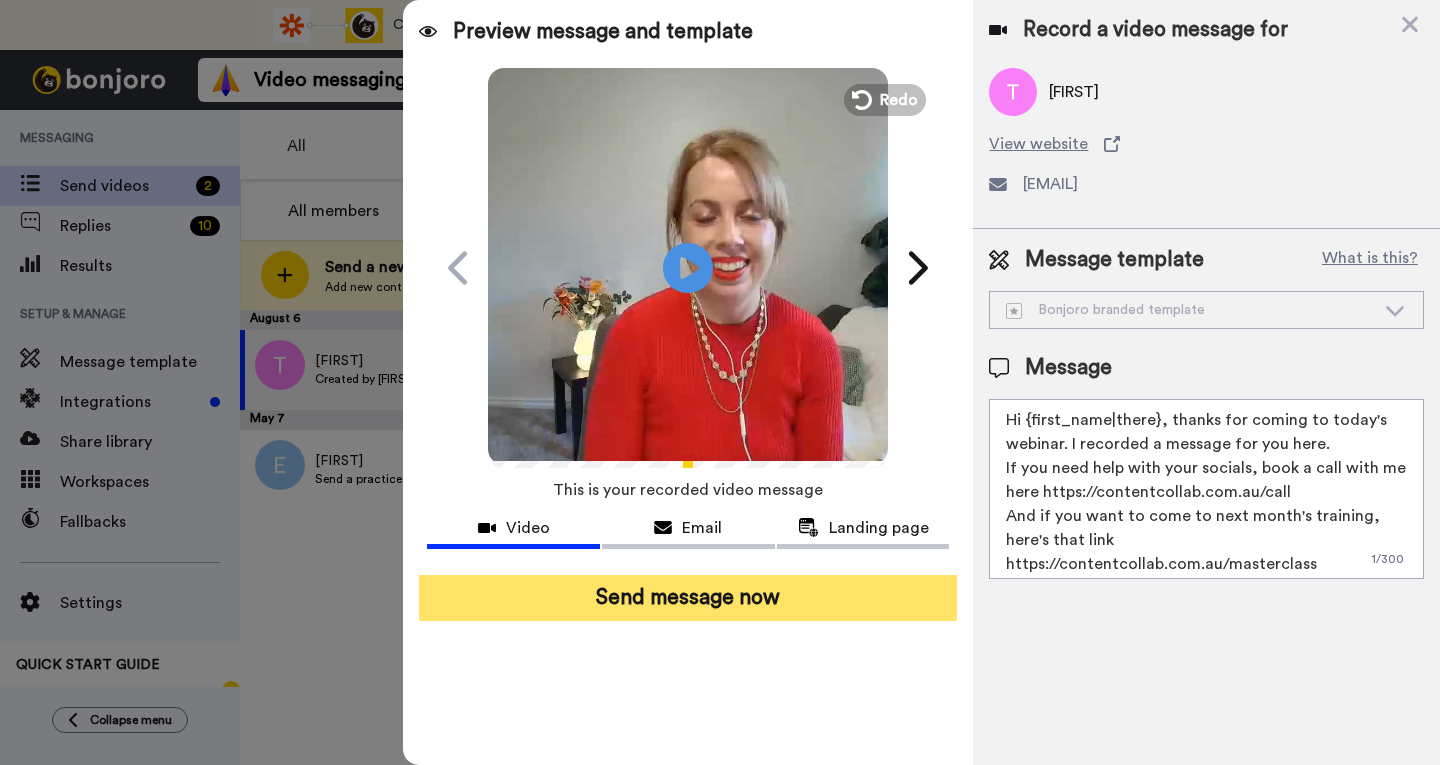 type on "Hi {first_name|there}, thanks for coming to today's webinar. I recorded a message for you here.
If you need help with your socials, book a call with me here https://contentcollab.com.au/call
And if you want to come to next month's training, here's that link https://contentcollab.com.au/masterclass" 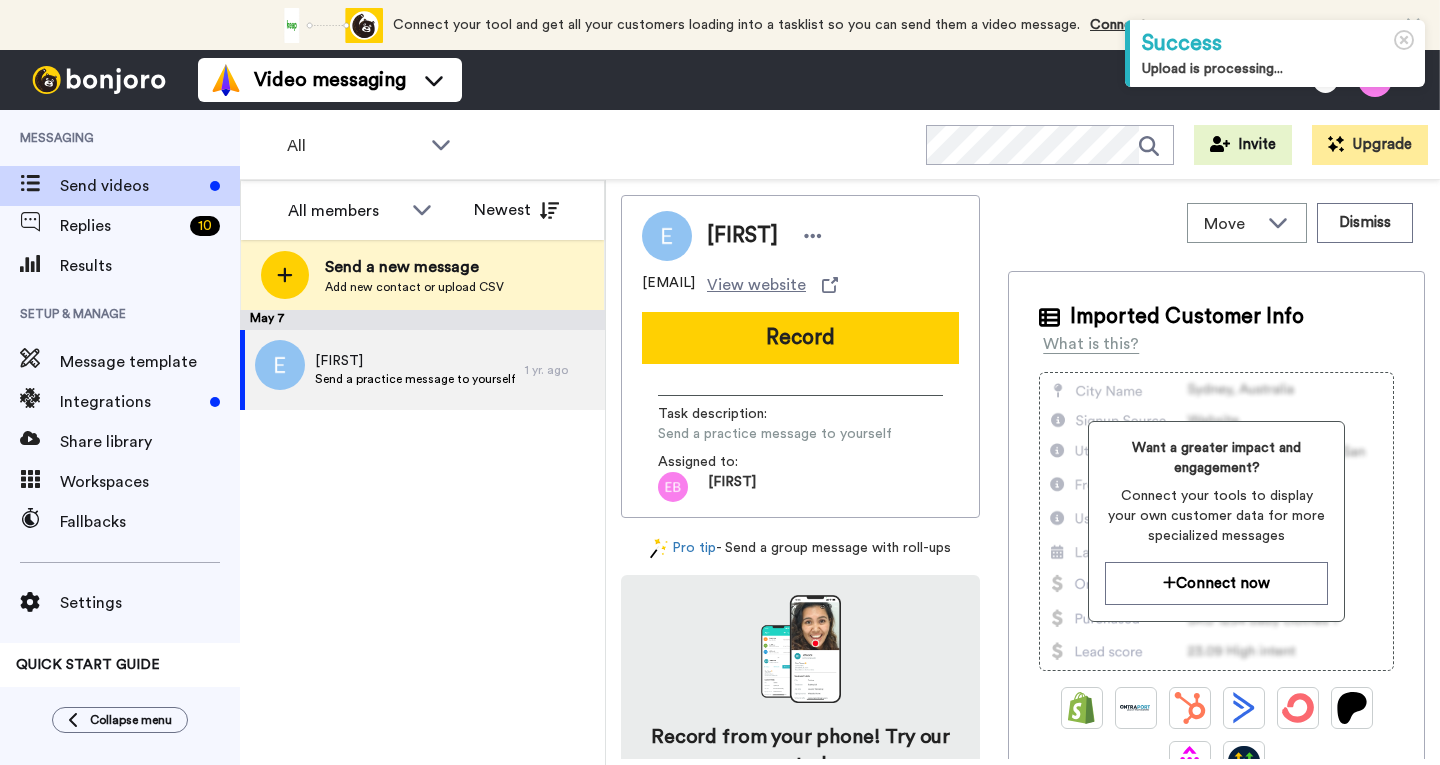 scroll, scrollTop: 0, scrollLeft: 0, axis: both 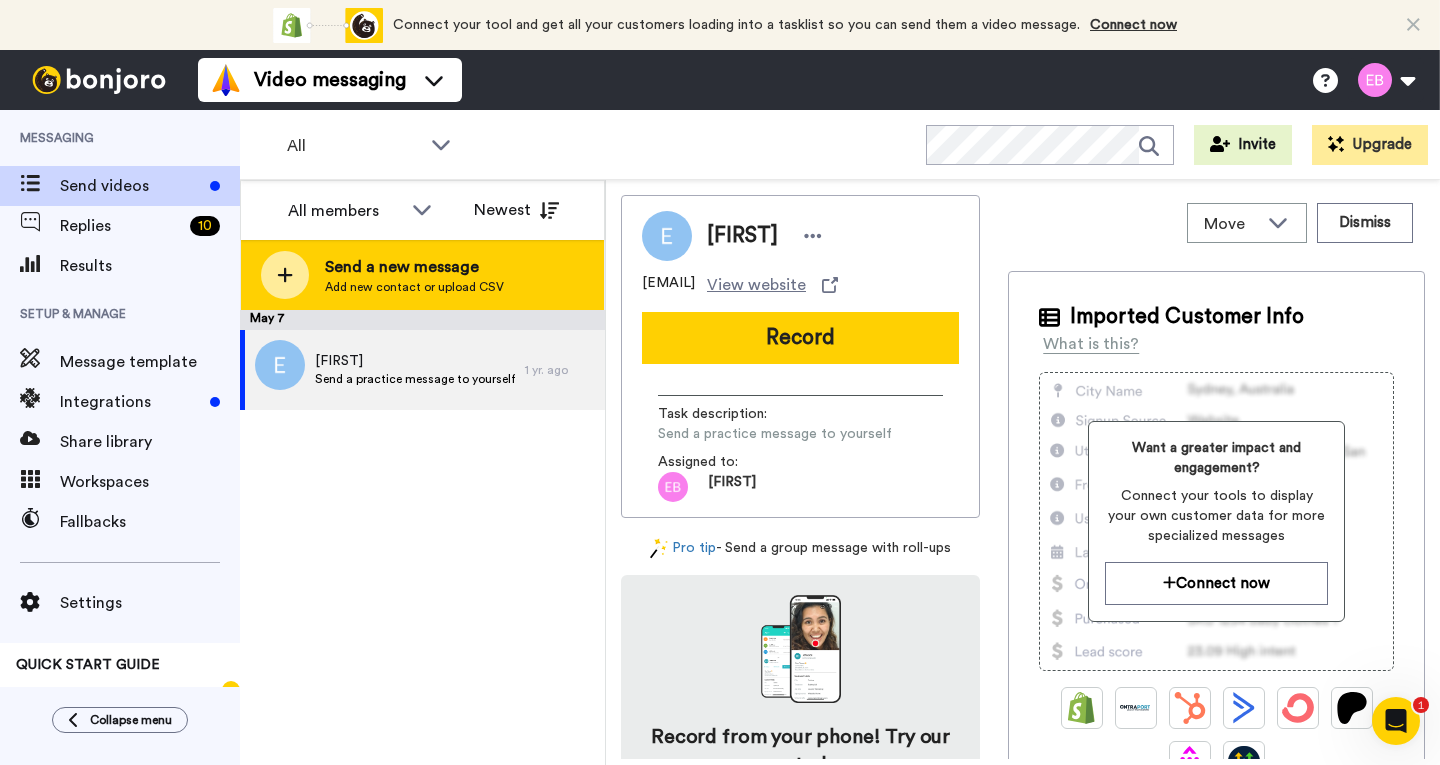 click on "Send a new message" at bounding box center [414, 267] 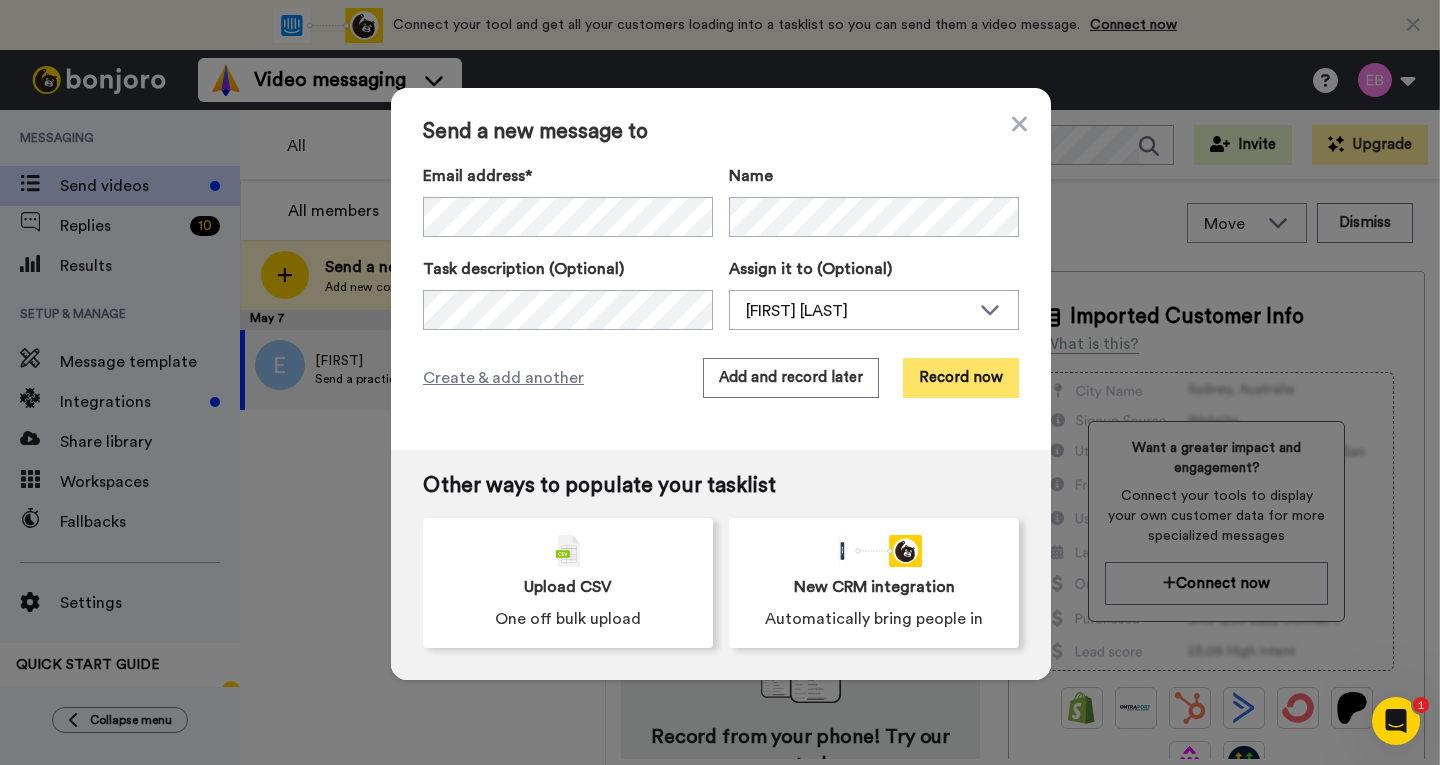 click on "Record now" at bounding box center (961, 378) 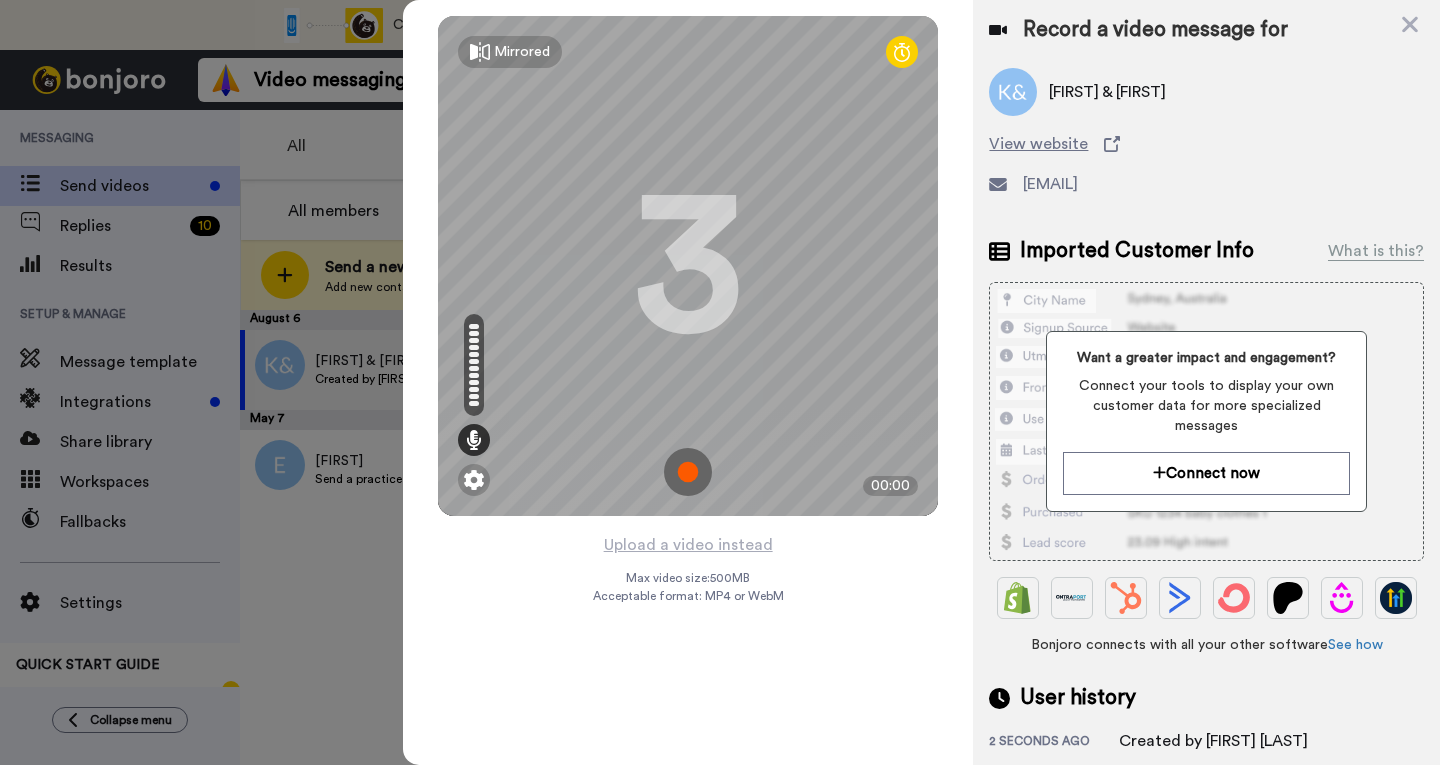 click at bounding box center [688, 472] 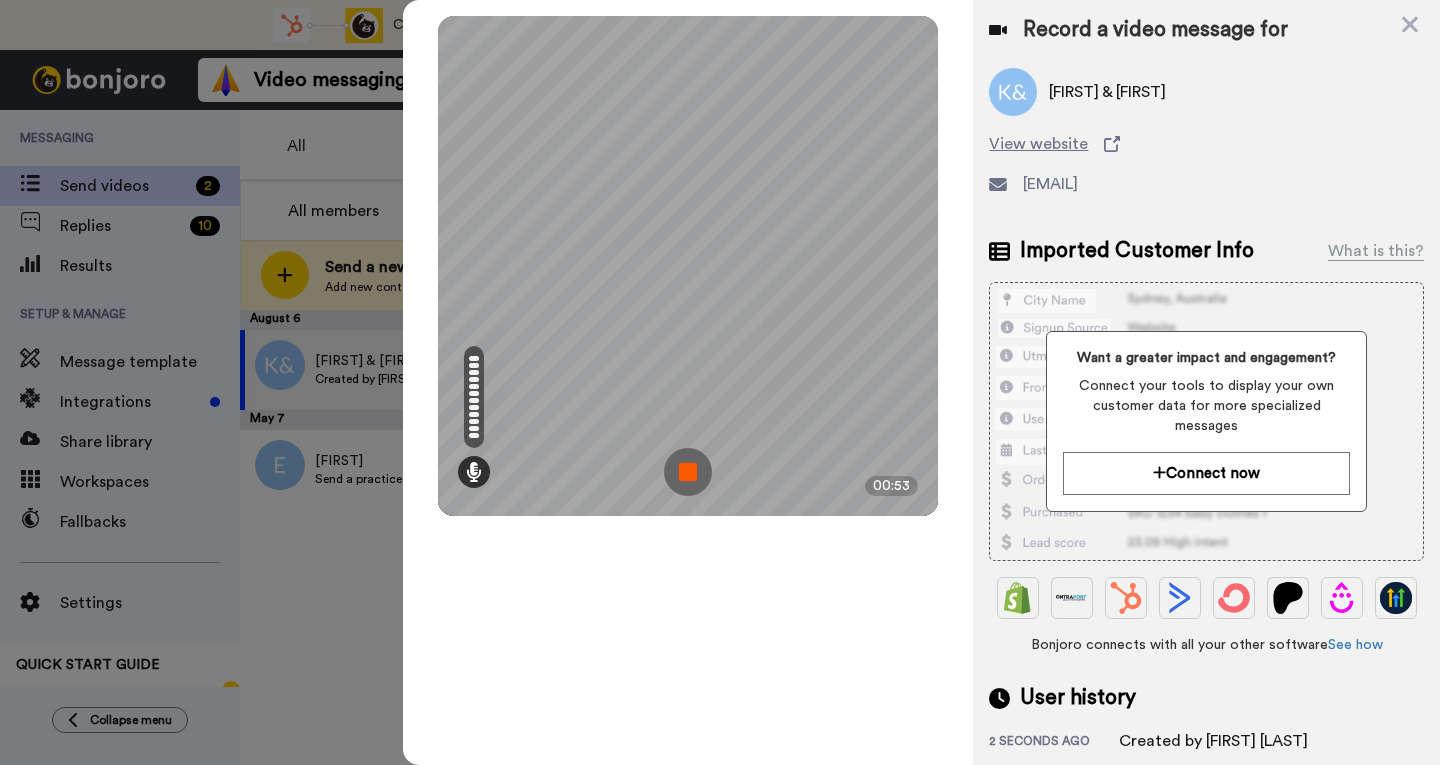 click at bounding box center (688, 472) 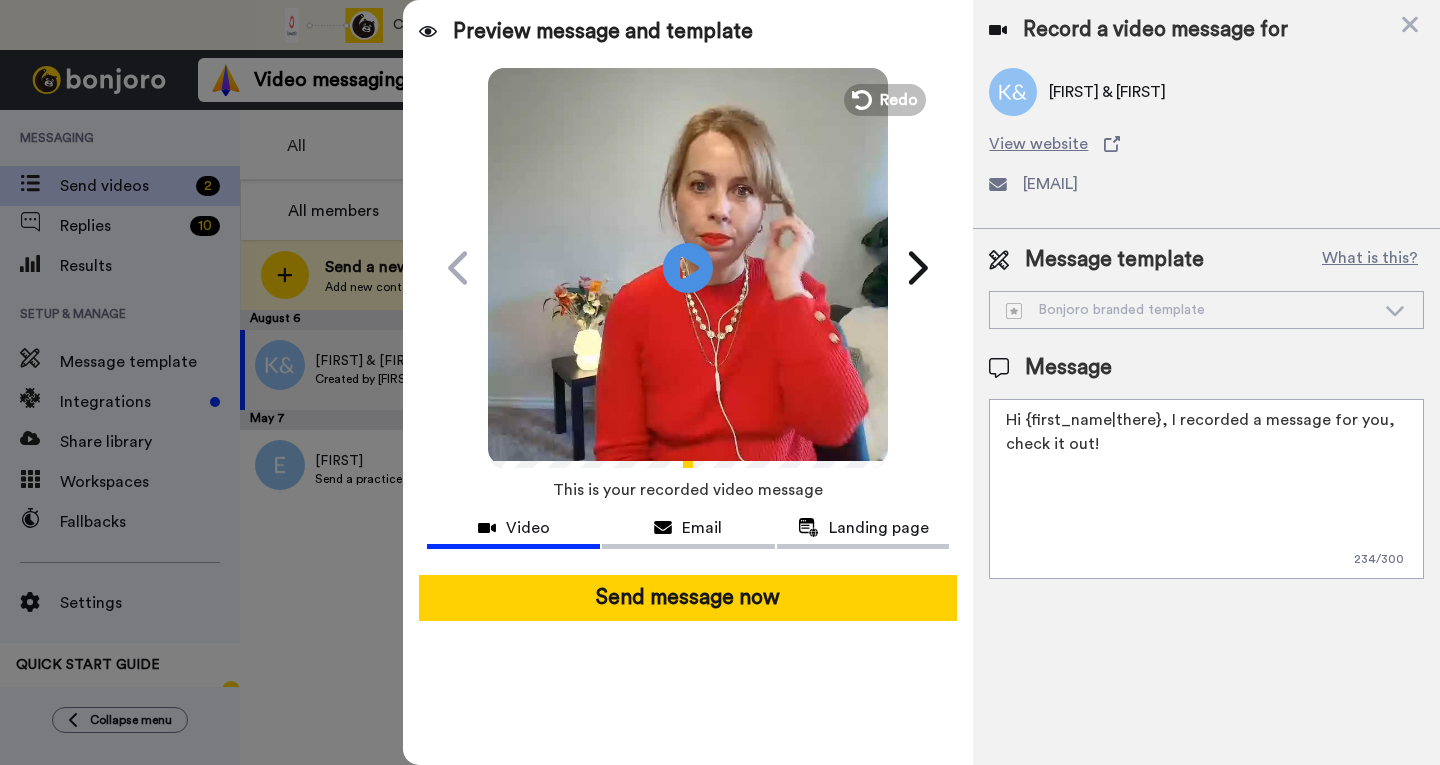 click on "Hi {first_name|there}, I recorded a message for you, check it out!" at bounding box center (1206, 489) 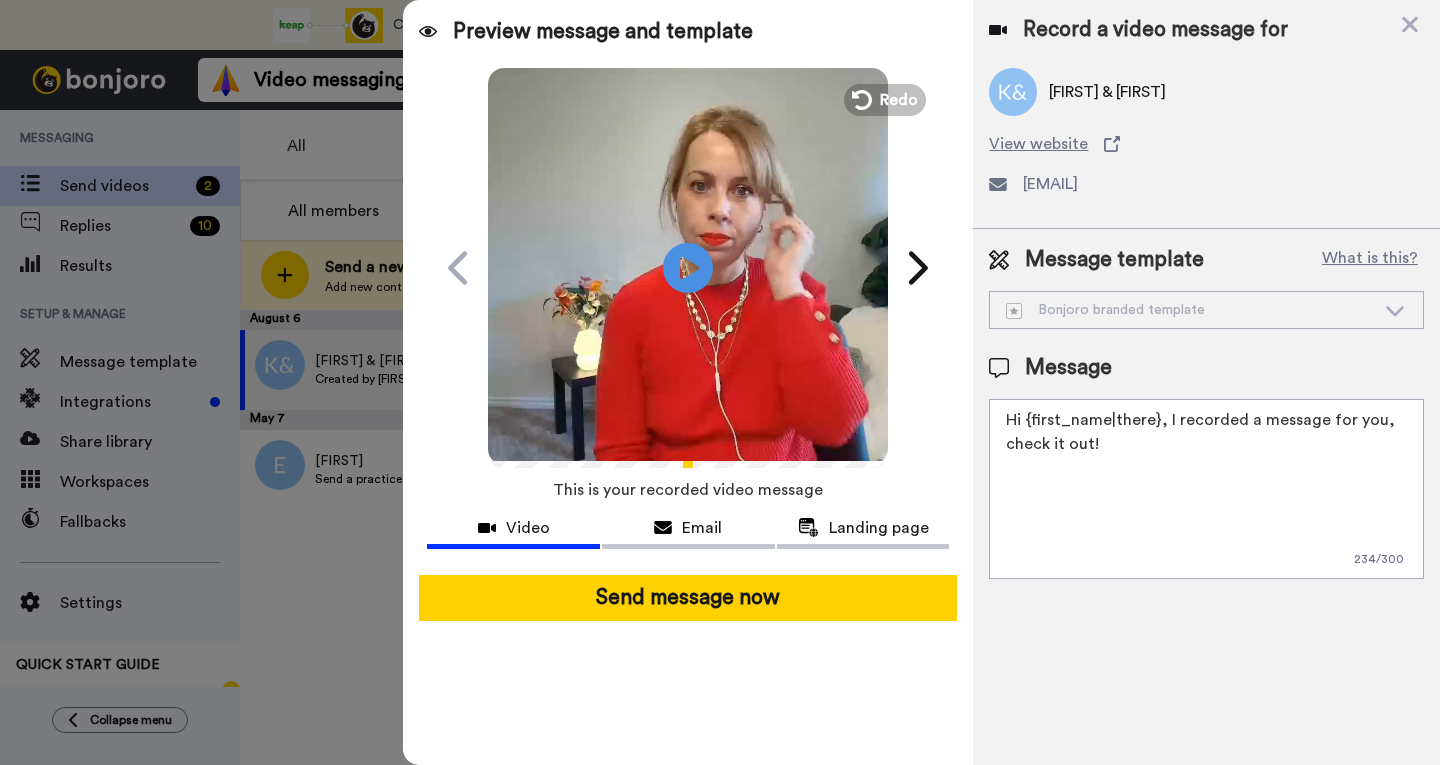 drag, startPoint x: 1121, startPoint y: 443, endPoint x: 992, endPoint y: 414, distance: 132.21951 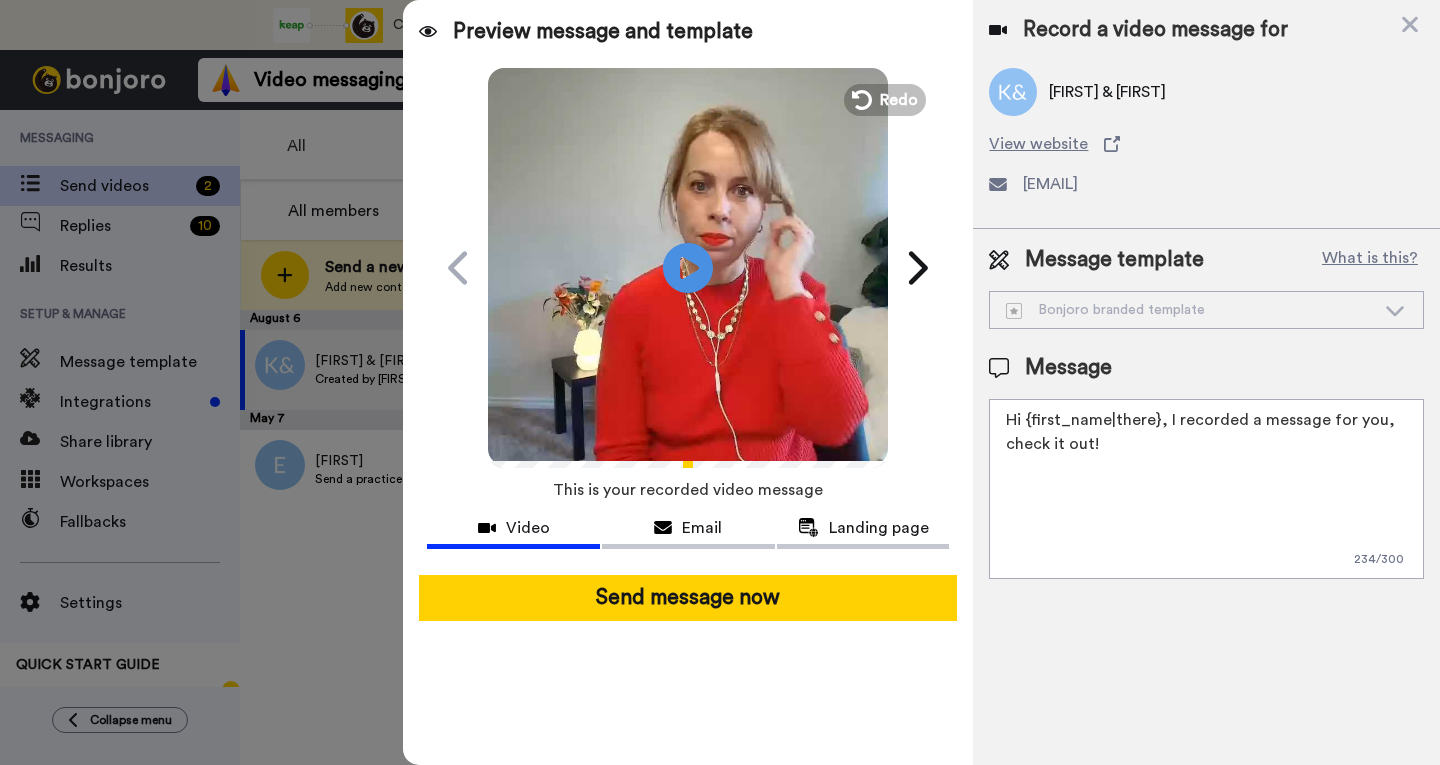 paste on "thanks for coming to today's webinar. I recorded a message for you here.
If you need help with your socials, book a call with me here https://contentcollab.com.au/call
And if you want to come to next month's training, here's that link https://contentcollab.com.au/masterclass" 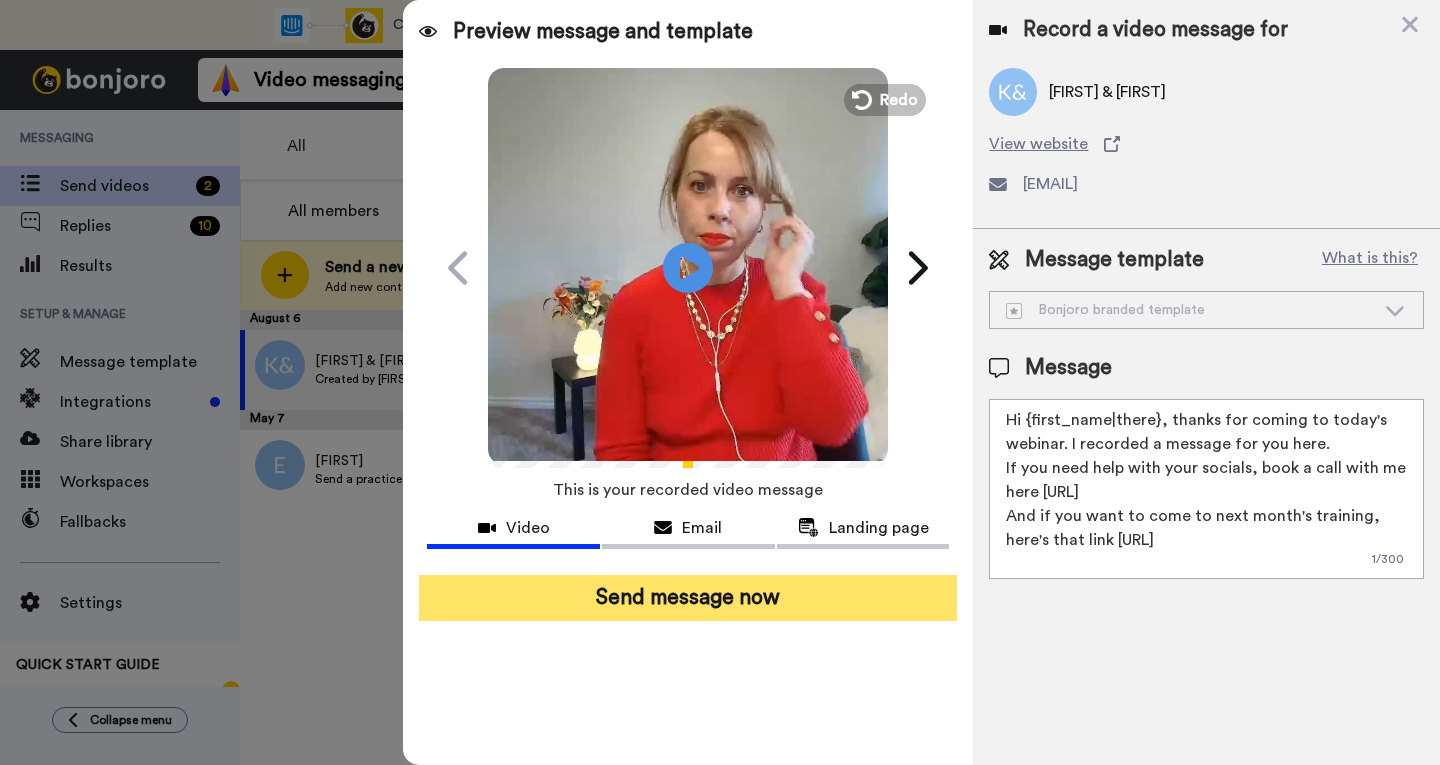 type on "Hi {first_name|there}, thanks for coming to today's webinar. I recorded a message for you here.
If you need help with your socials, book a call with me here https://contentcollab.com.au/call
And if you want to come to next month's training, here's that link https://contentcollab.com.au/masterclass" 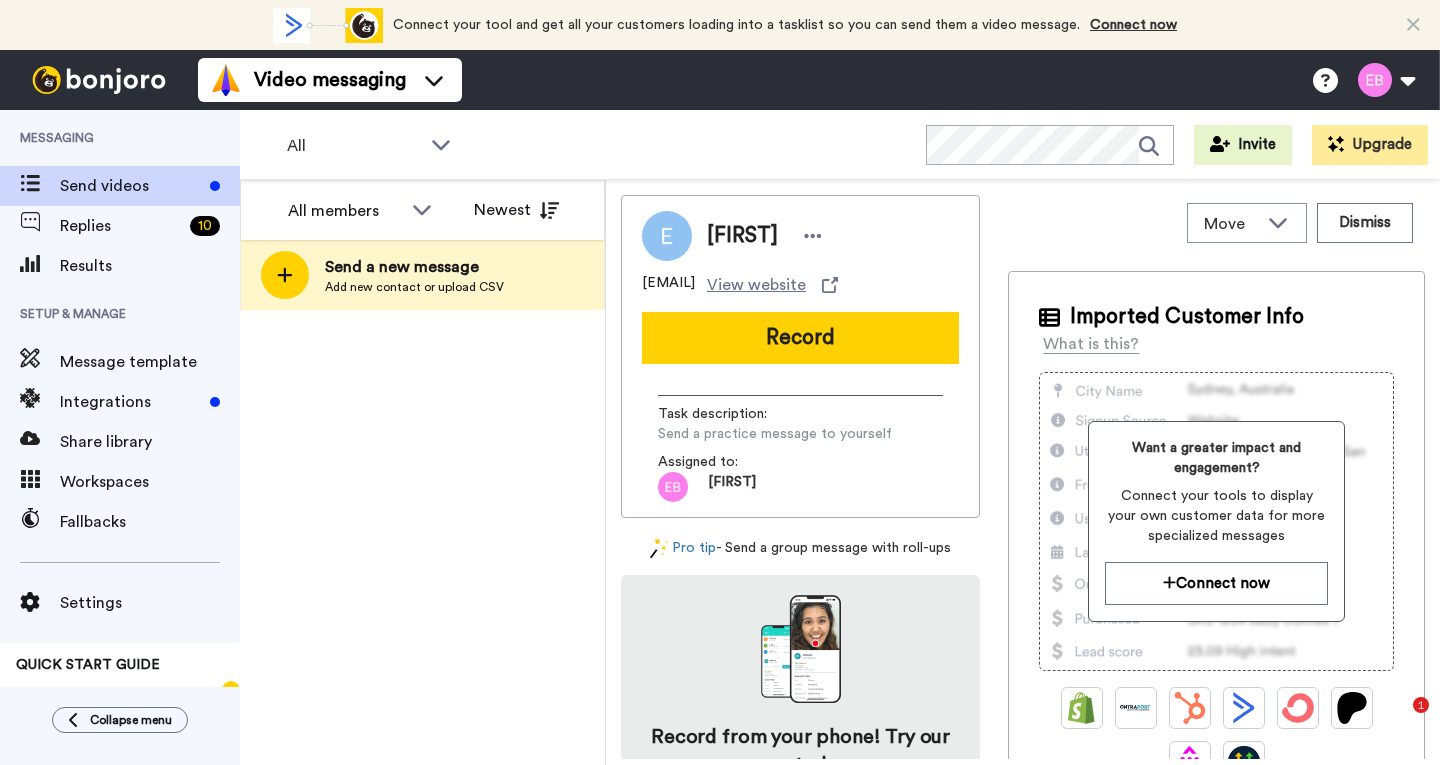 scroll, scrollTop: 0, scrollLeft: 0, axis: both 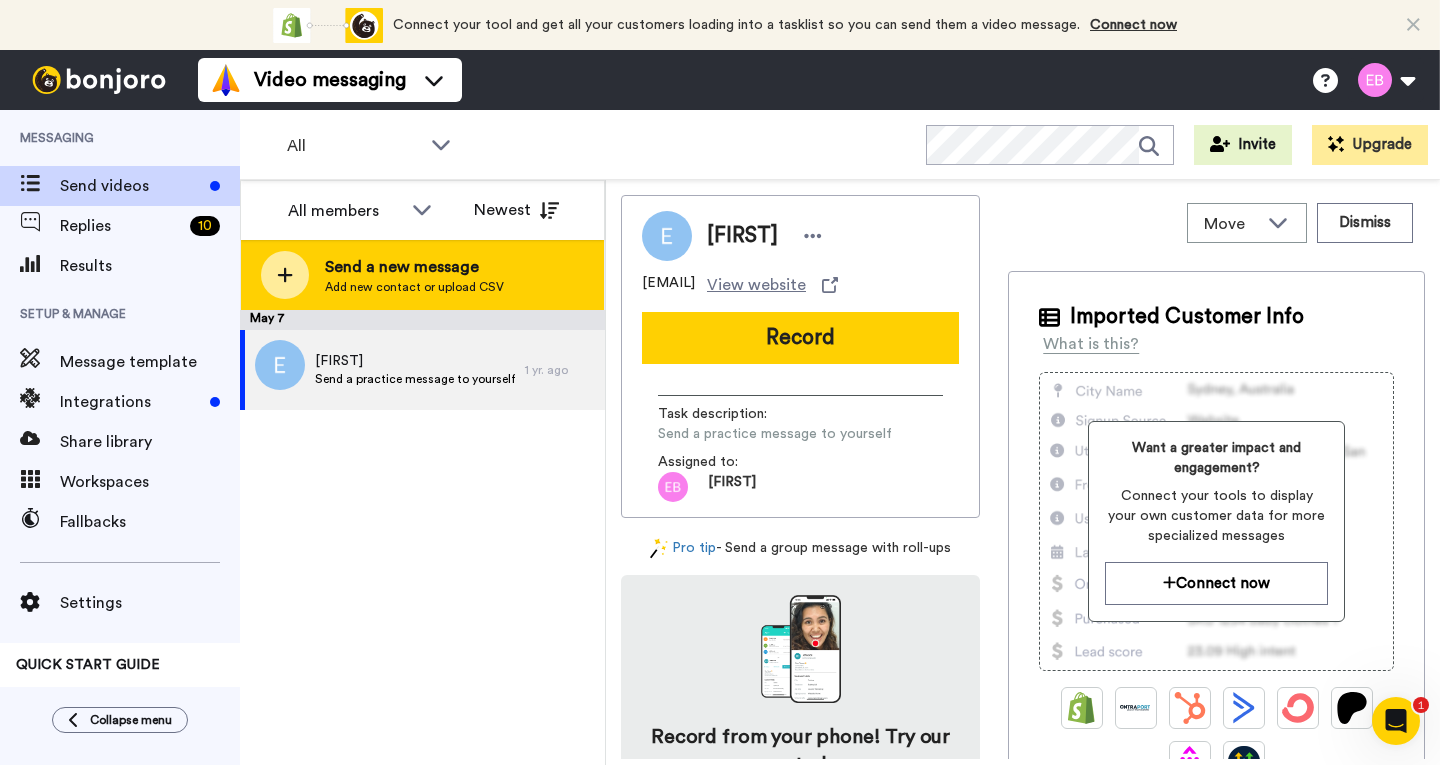 click 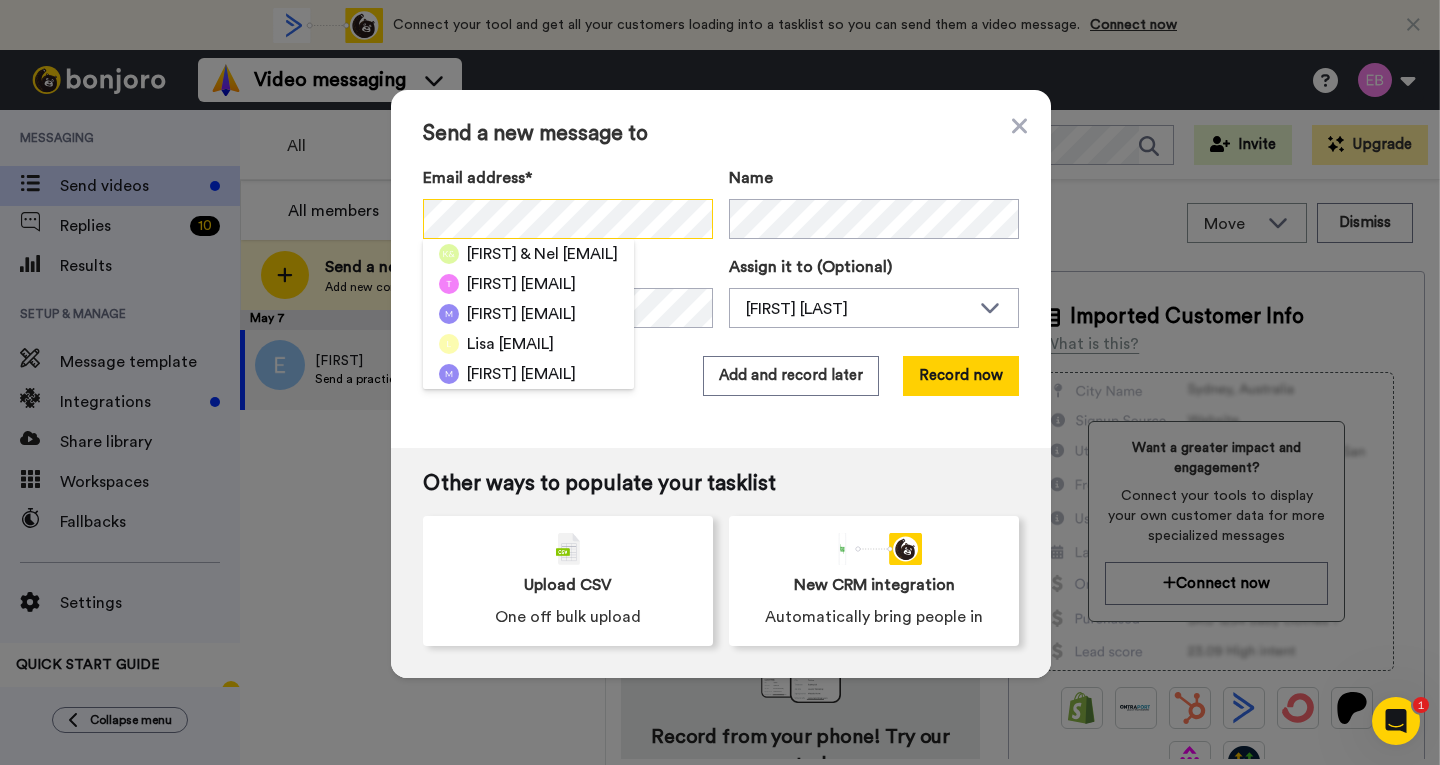 scroll, scrollTop: 0, scrollLeft: 25, axis: horizontal 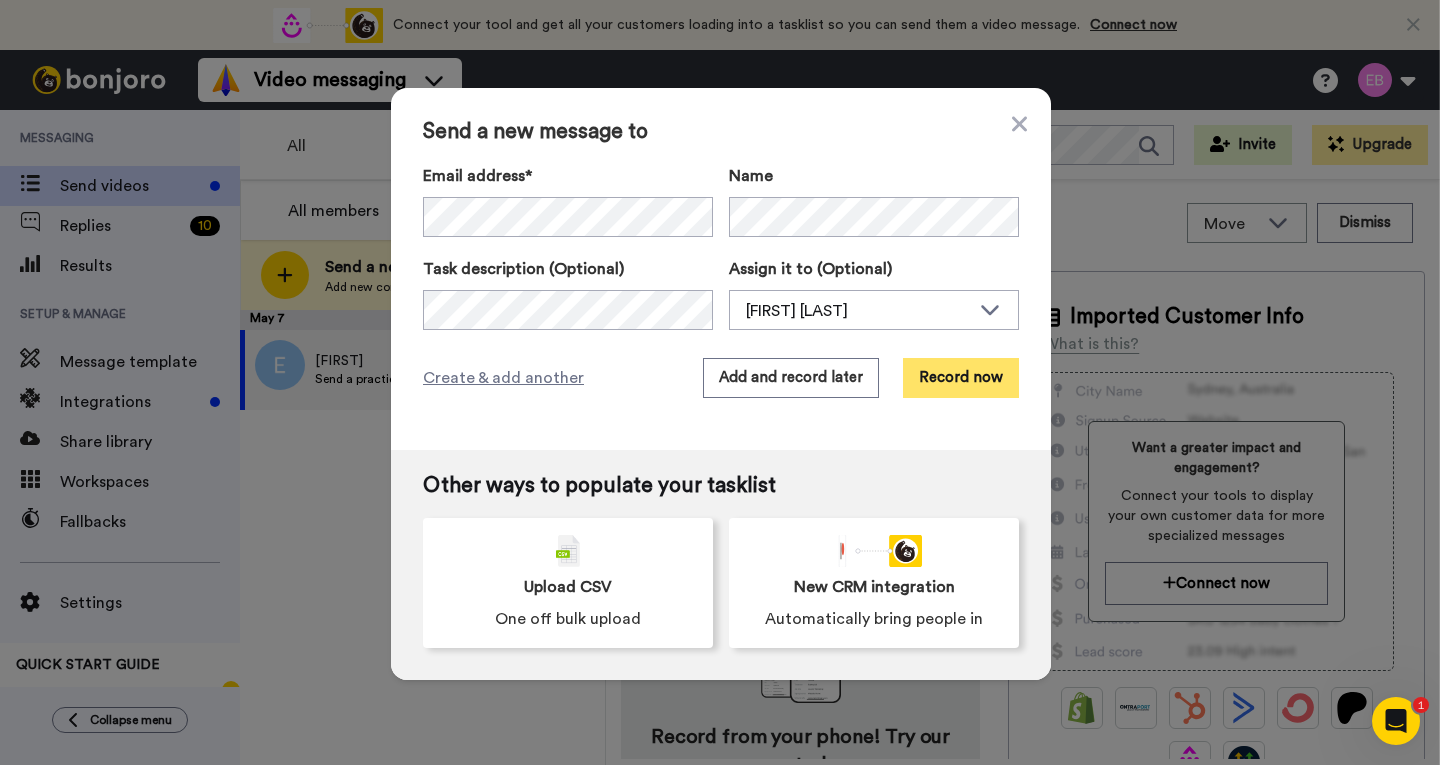 click on "Record now" at bounding box center (961, 378) 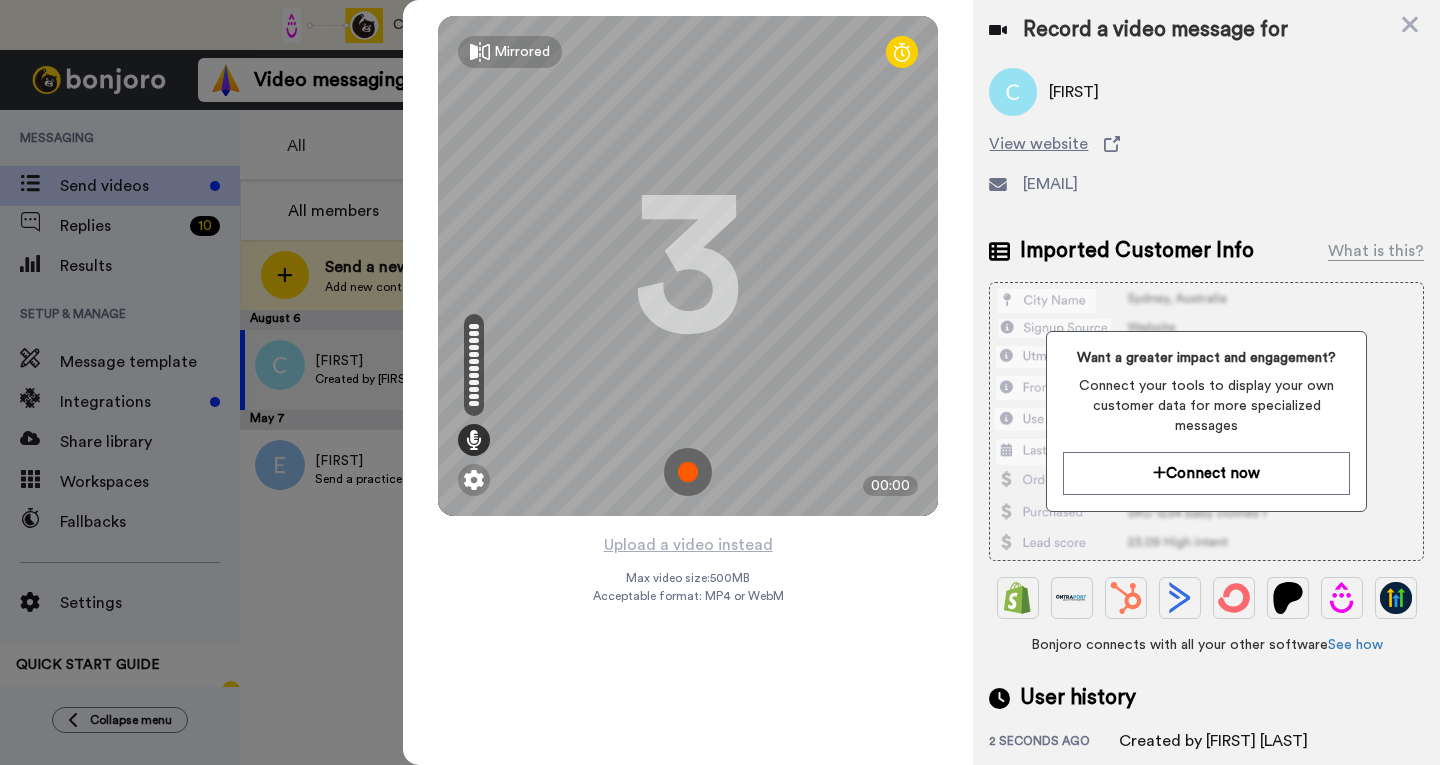 click at bounding box center (688, 472) 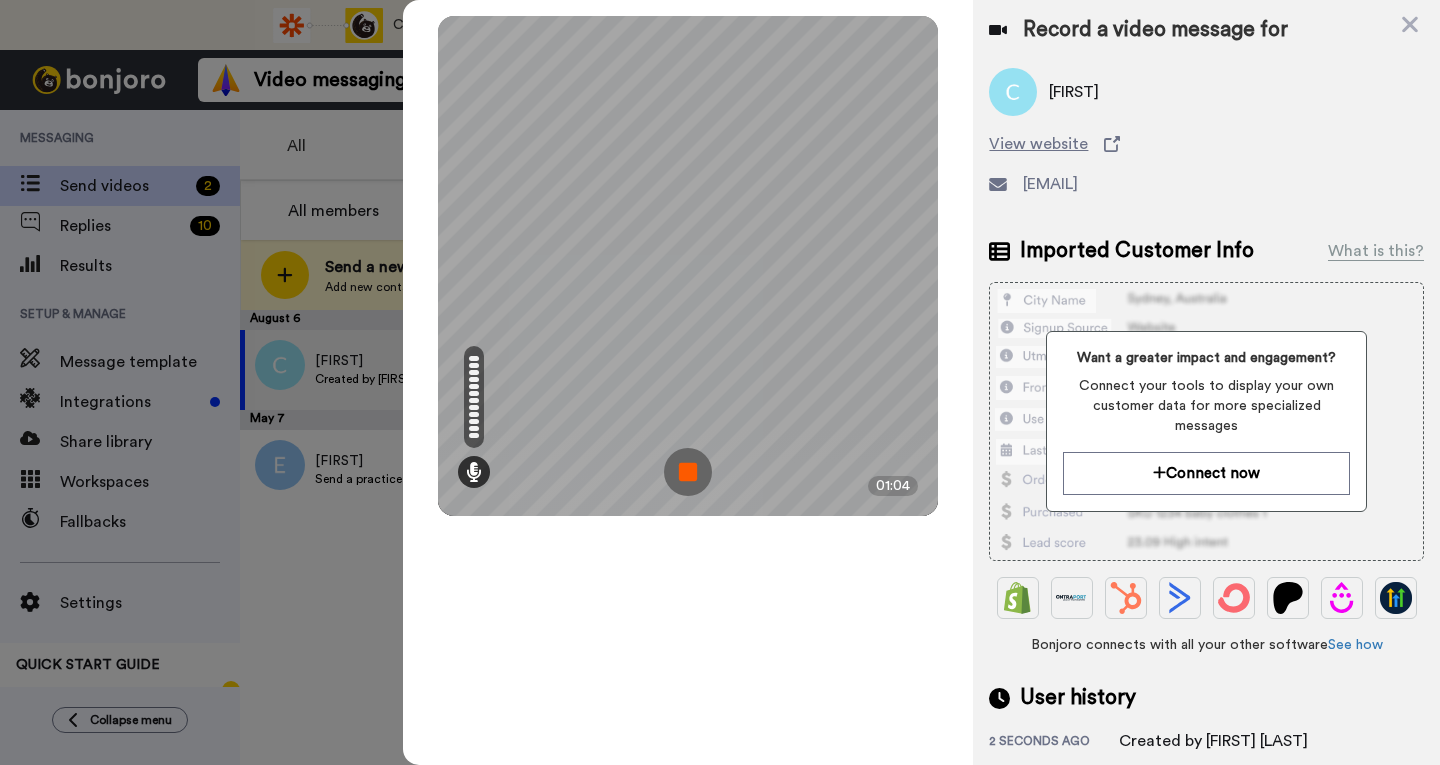 click at bounding box center (688, 472) 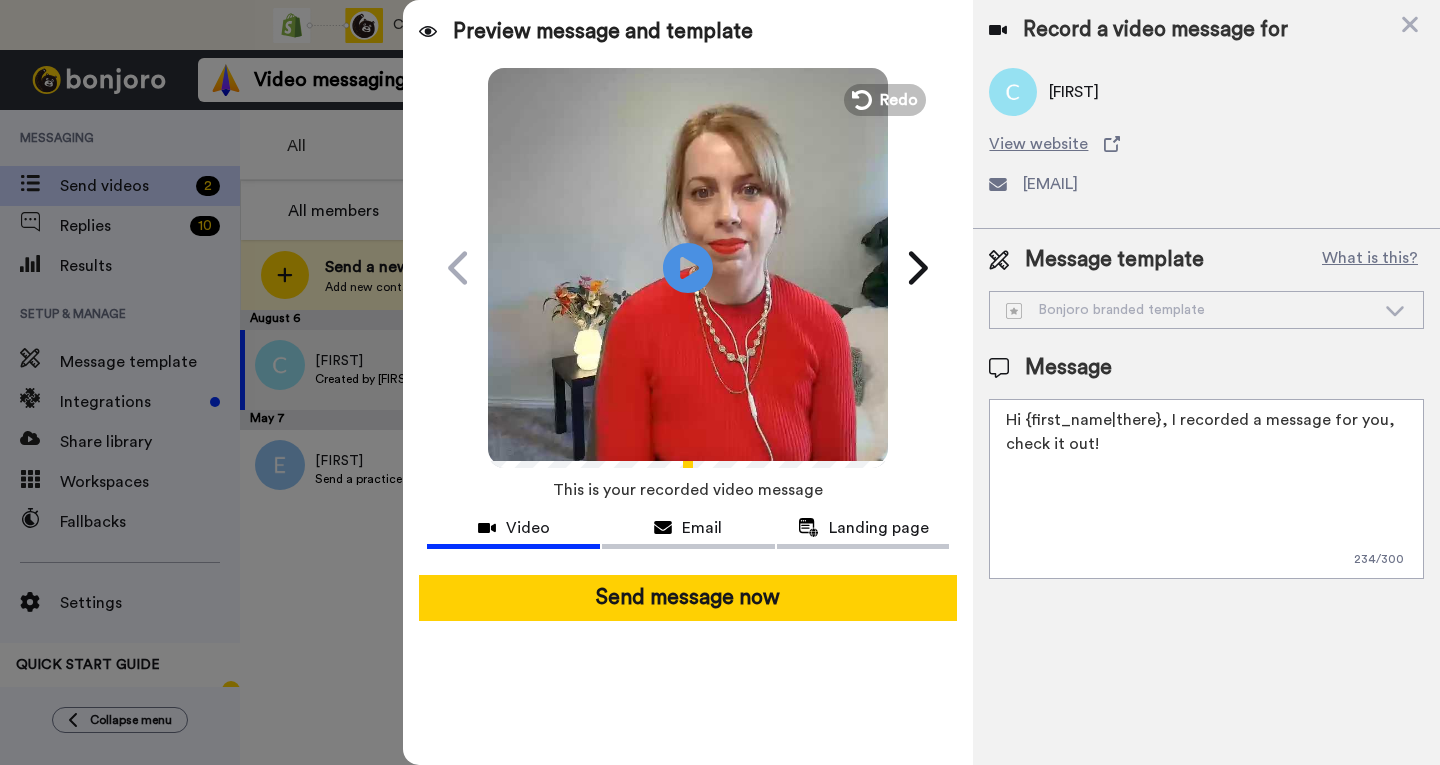 drag, startPoint x: 1126, startPoint y: 448, endPoint x: 991, endPoint y: 413, distance: 139.46326 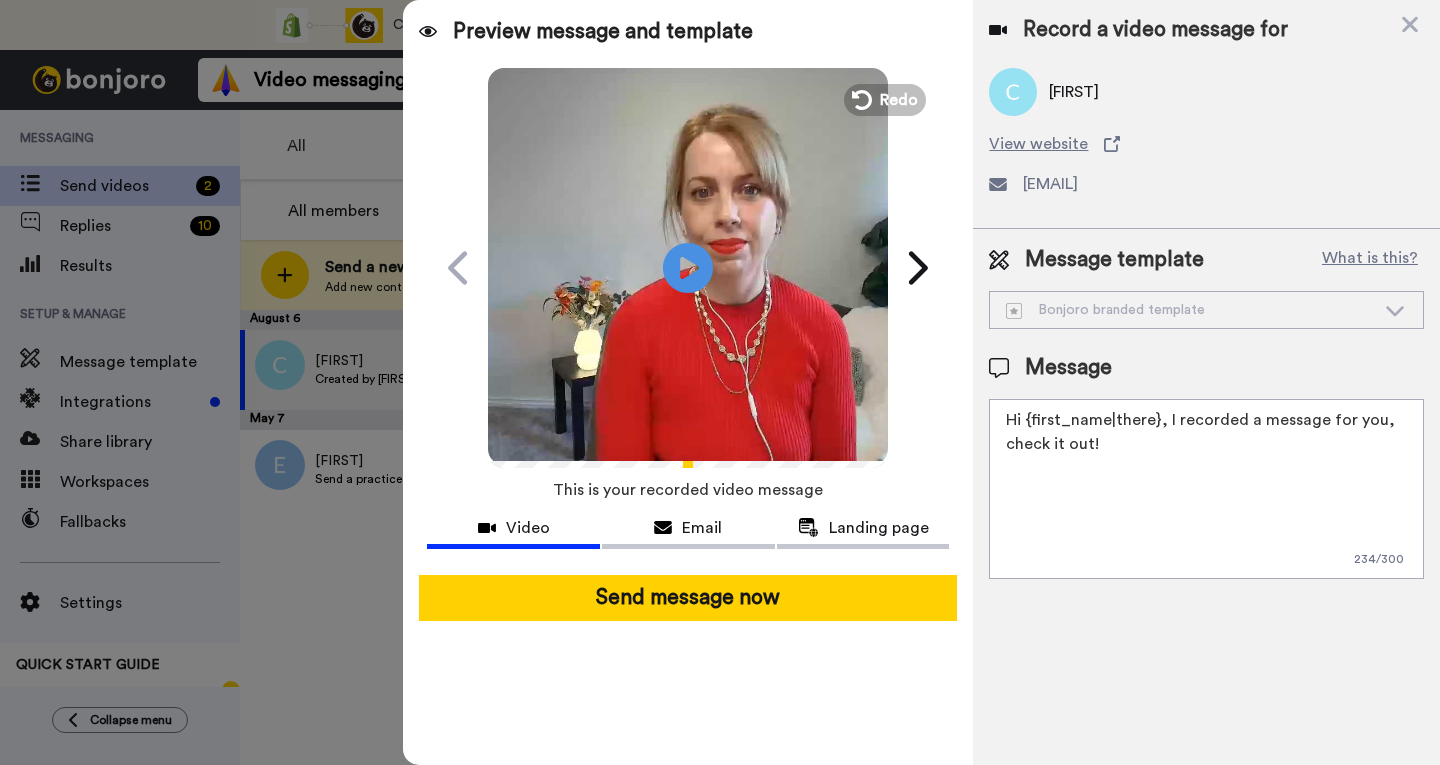 paste on "thanks for coming to today's webinar. I recorded a message for you here.
If you need help with your socials, book a call with me here https://contentcollab.com.au/call
And if you want to come to next month's training, here's that link https://contentcollab.com.au/masterclass" 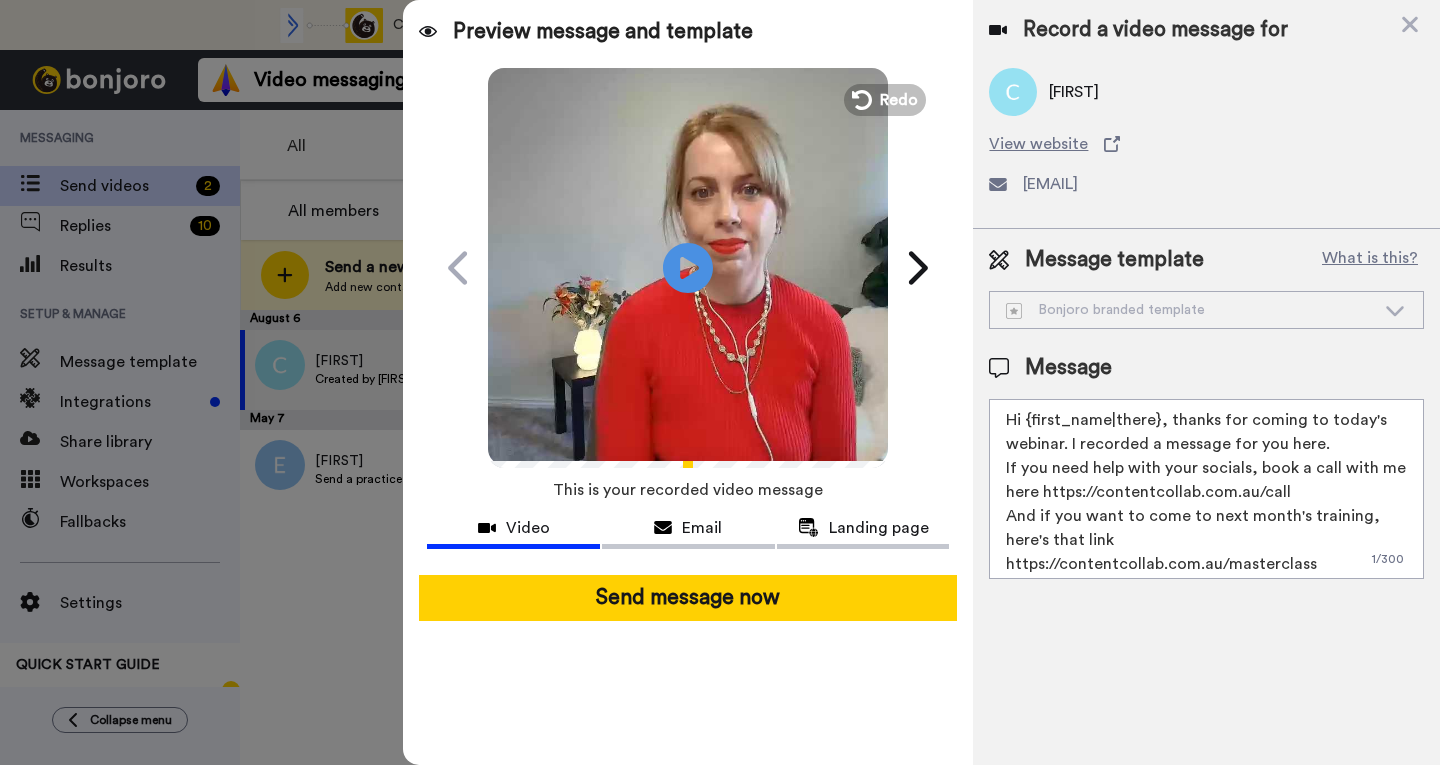 click on "Hi [FIRST] [LAST], thanks for coming to today's webinar. I recorded a message for you here.
If you need help with your socials, book a call with me here https://contentcollab.com.au/call
And if you want to come to next month's training, here's that link https://contentcollab.com.au/masterclass" at bounding box center [1206, 489] 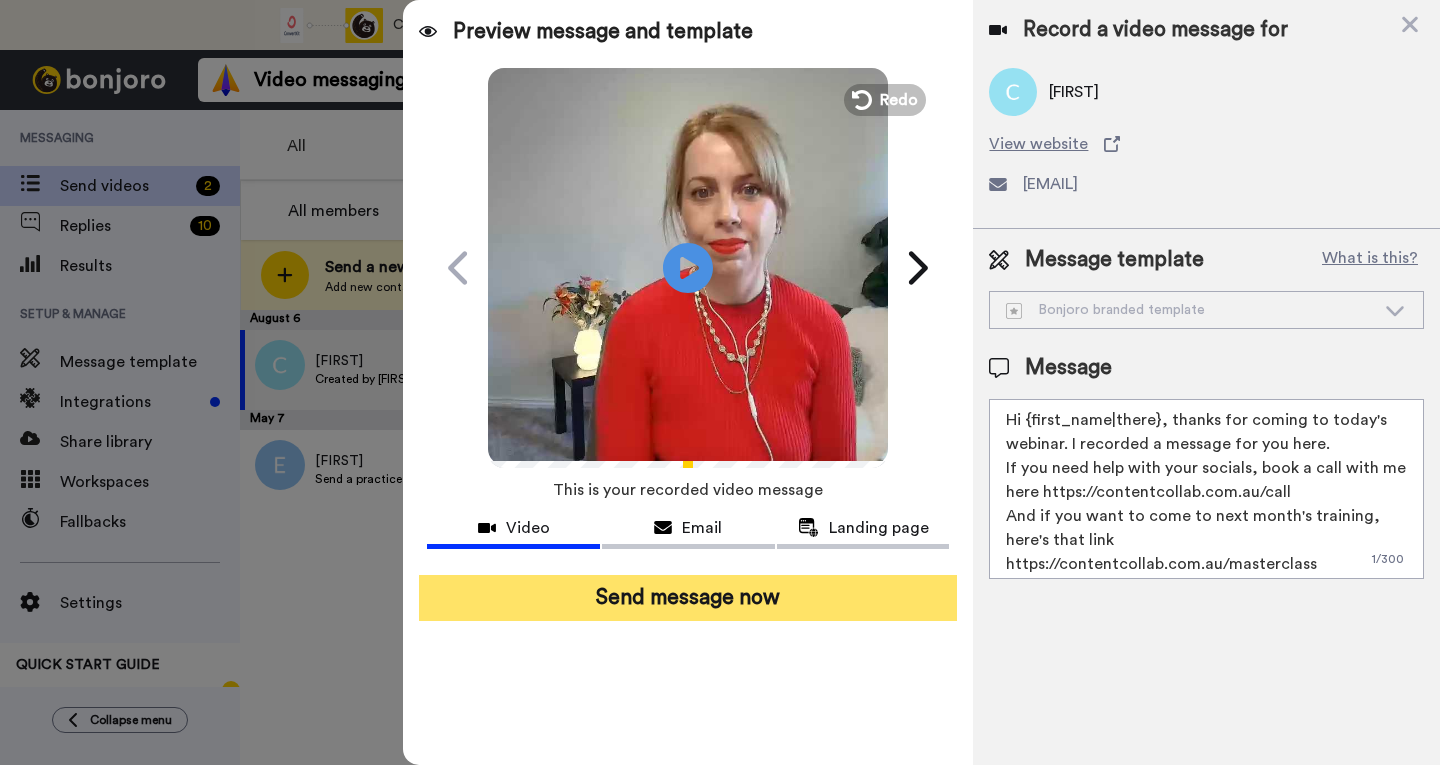 type on "Hi [FIRST] [LAST], thanks for coming to today's webinar. I recorded a message for you here.
If you need help with your socials, book a call with me here https://contentcollab.com.au/call
And if you want to come to next month's training, here's that link https://contentcollab.com.au/masterclass" 